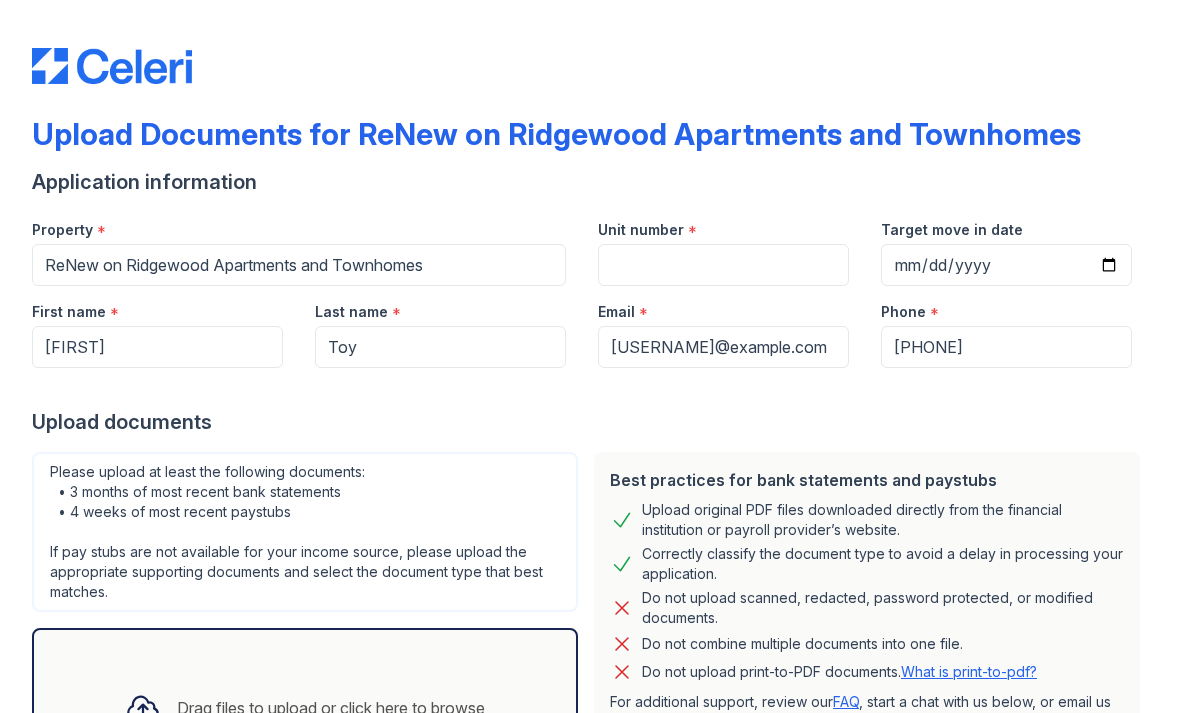 scroll, scrollTop: 0, scrollLeft: 0, axis: both 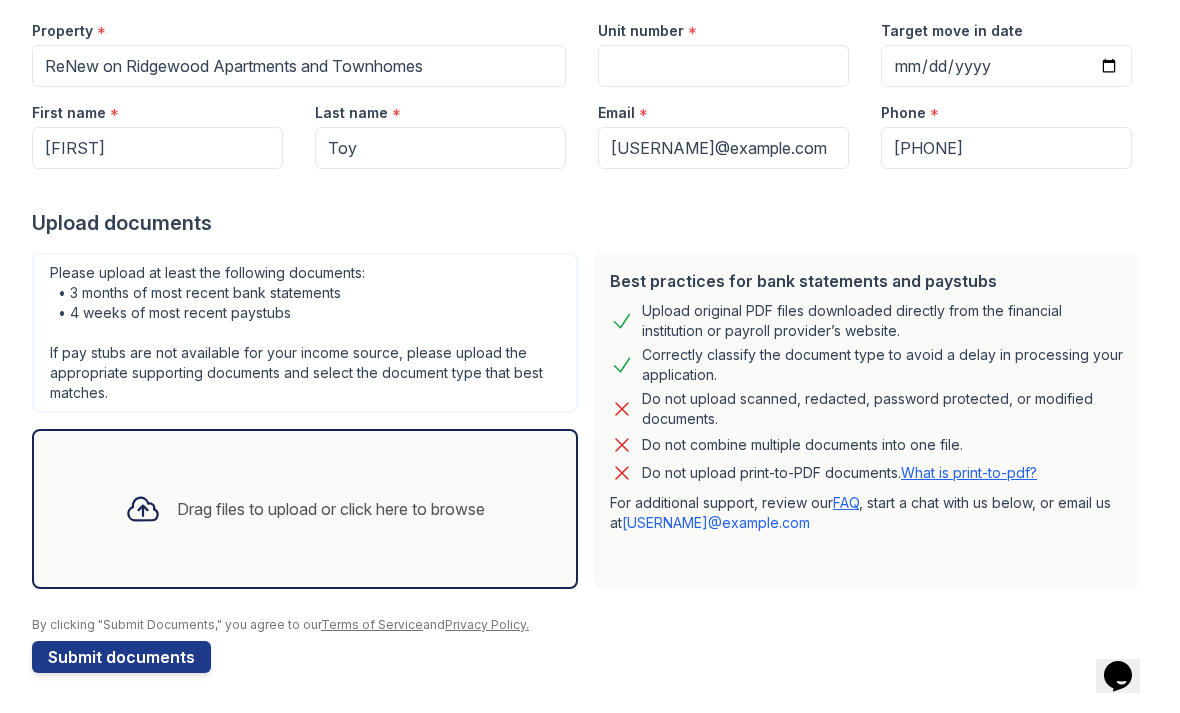 click on "Drag files to upload or click here to browse" at bounding box center [331, 509] 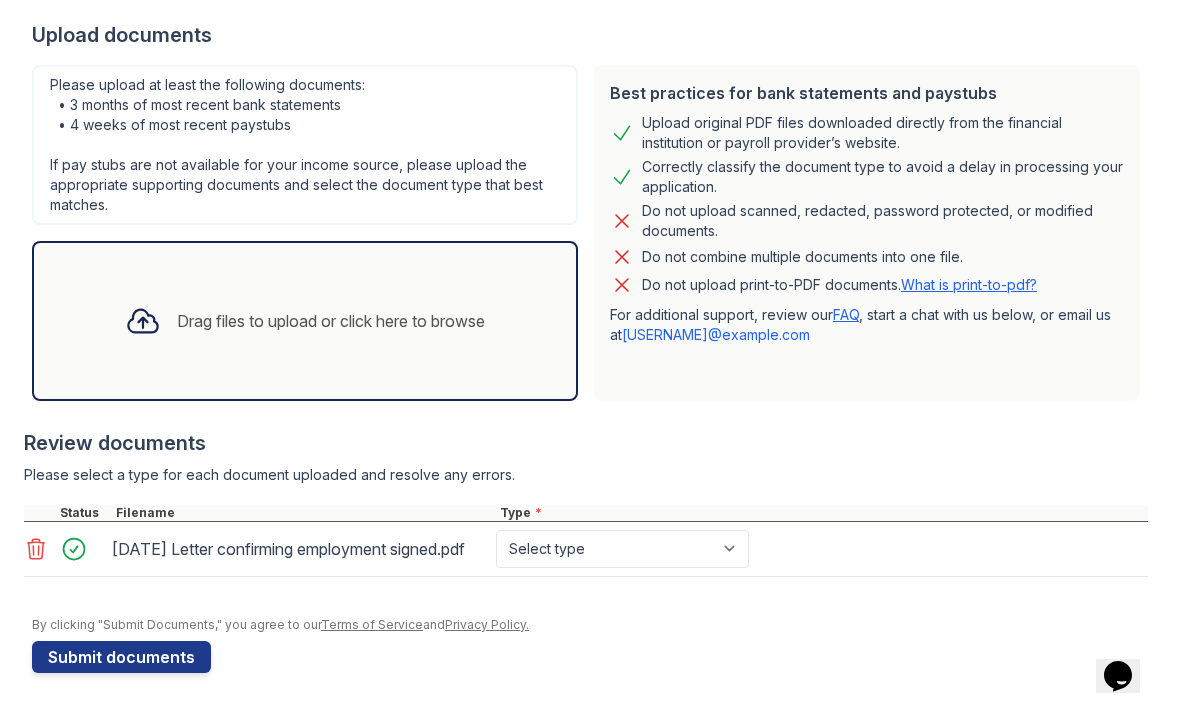 scroll, scrollTop: 405, scrollLeft: 0, axis: vertical 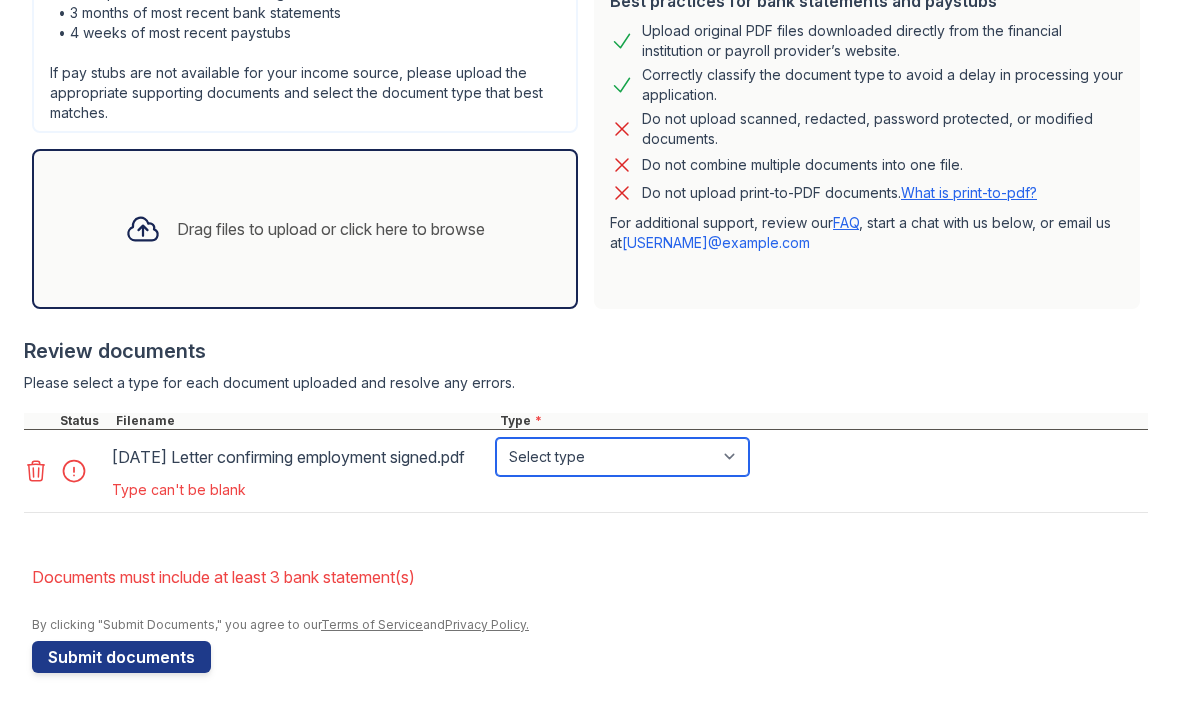 click on "Select type
Paystub
Bank Statement
Offer Letter
Tax Documents
Benefit Award Letter
Investment Account Statement
Other" at bounding box center (622, 457) 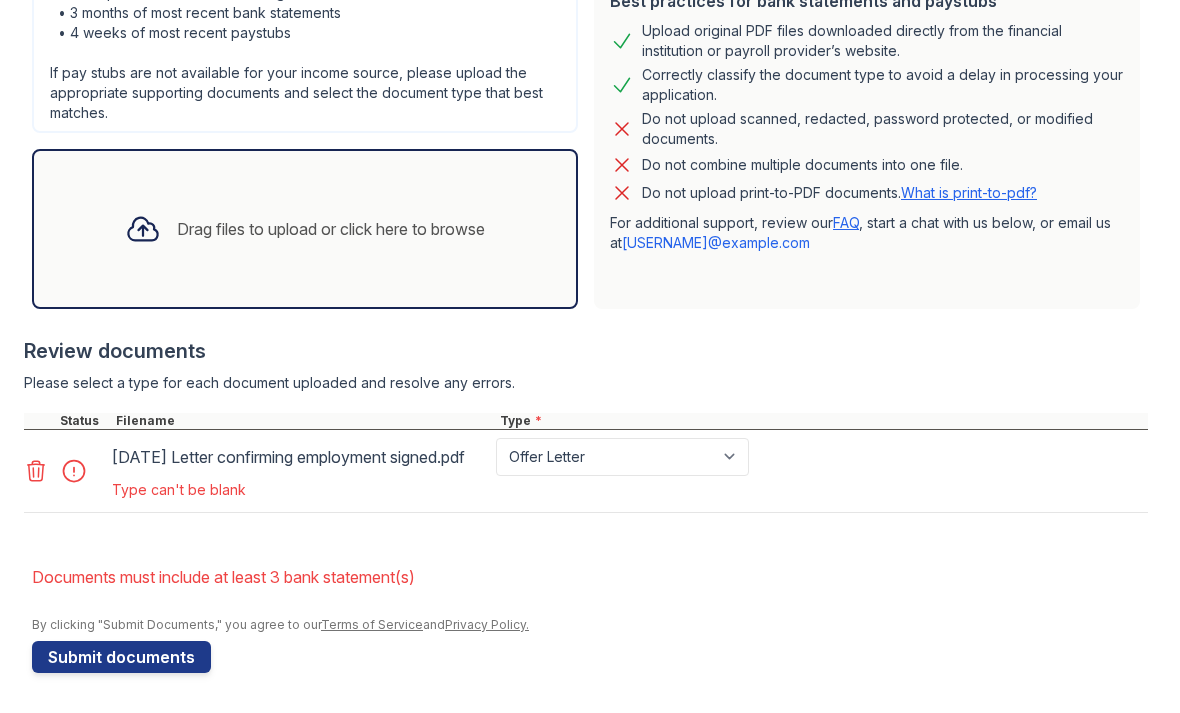 click on "Submit documents" at bounding box center [121, 657] 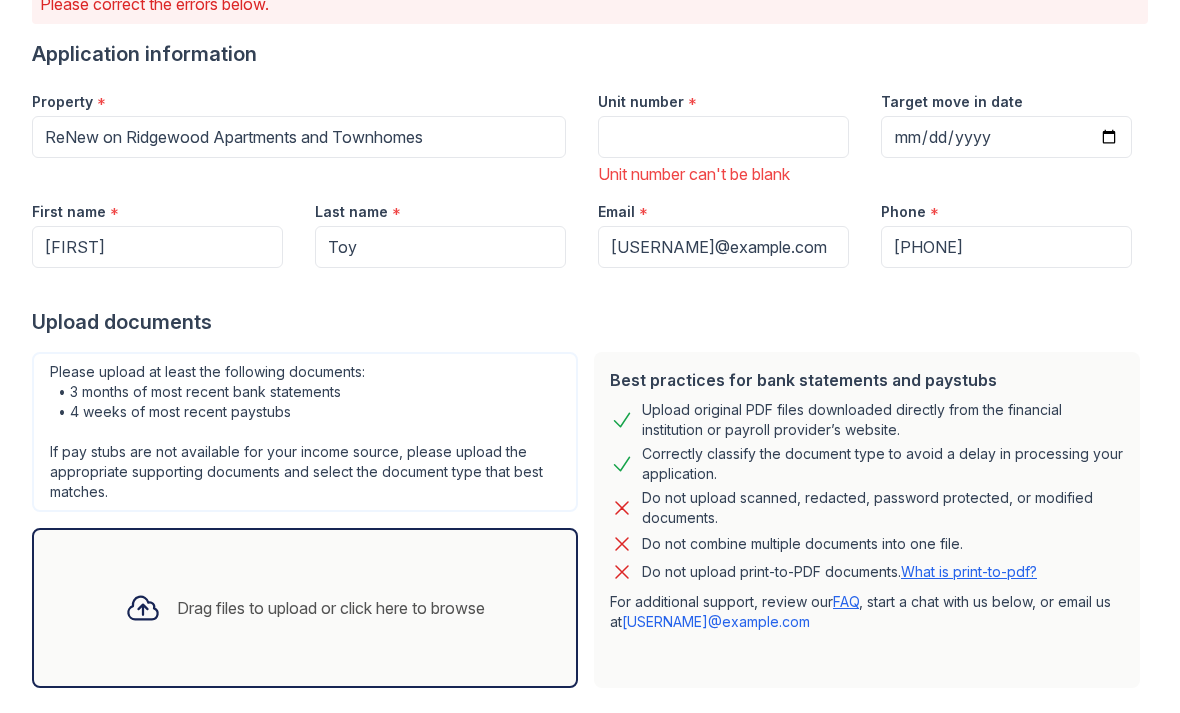 scroll, scrollTop: 183, scrollLeft: 0, axis: vertical 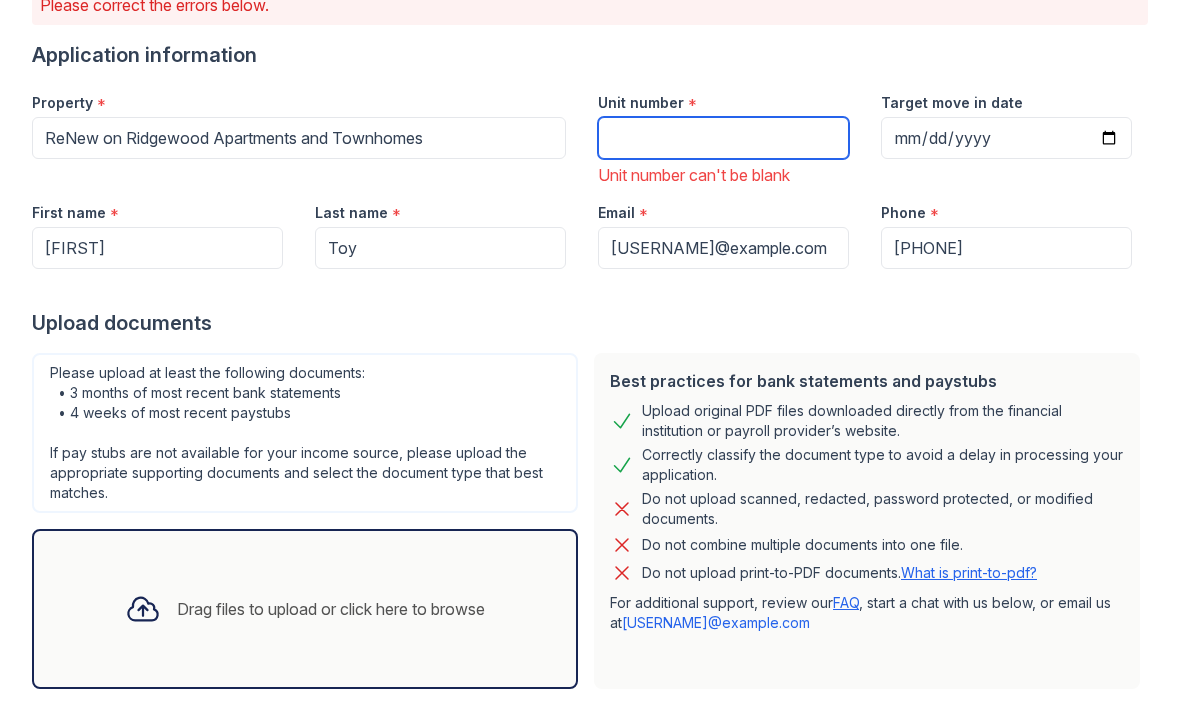 click on "Unit number" at bounding box center [723, 138] 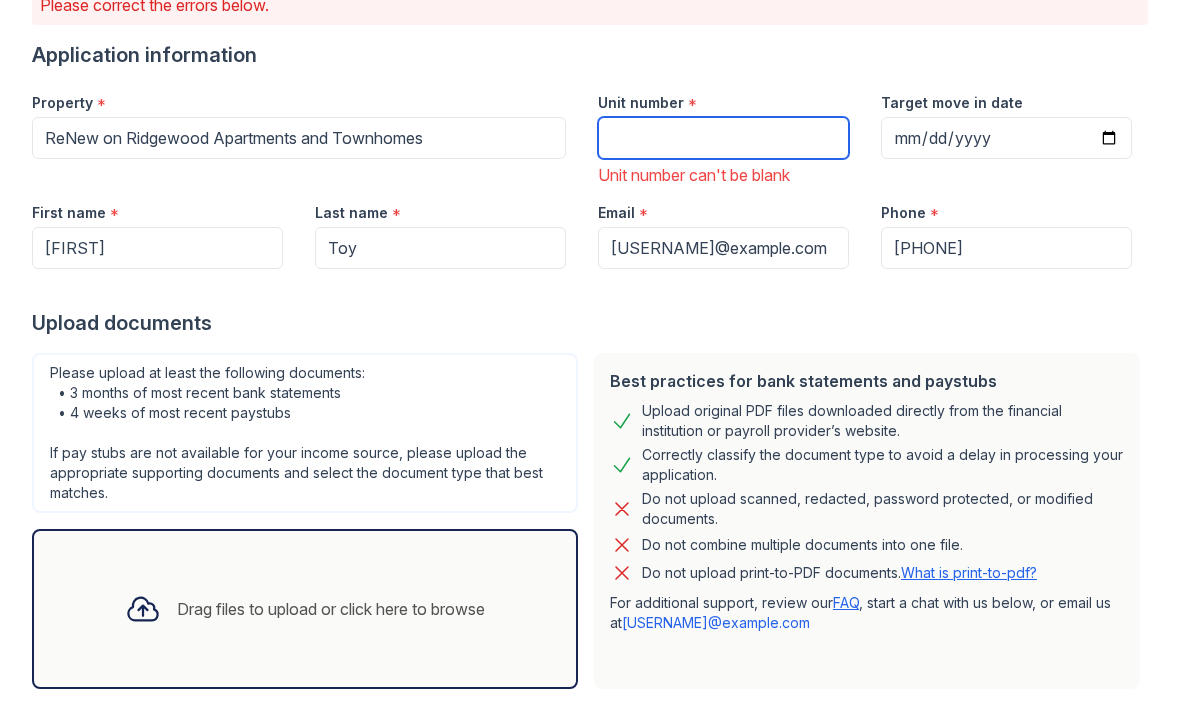 click on "Unit number" at bounding box center [723, 138] 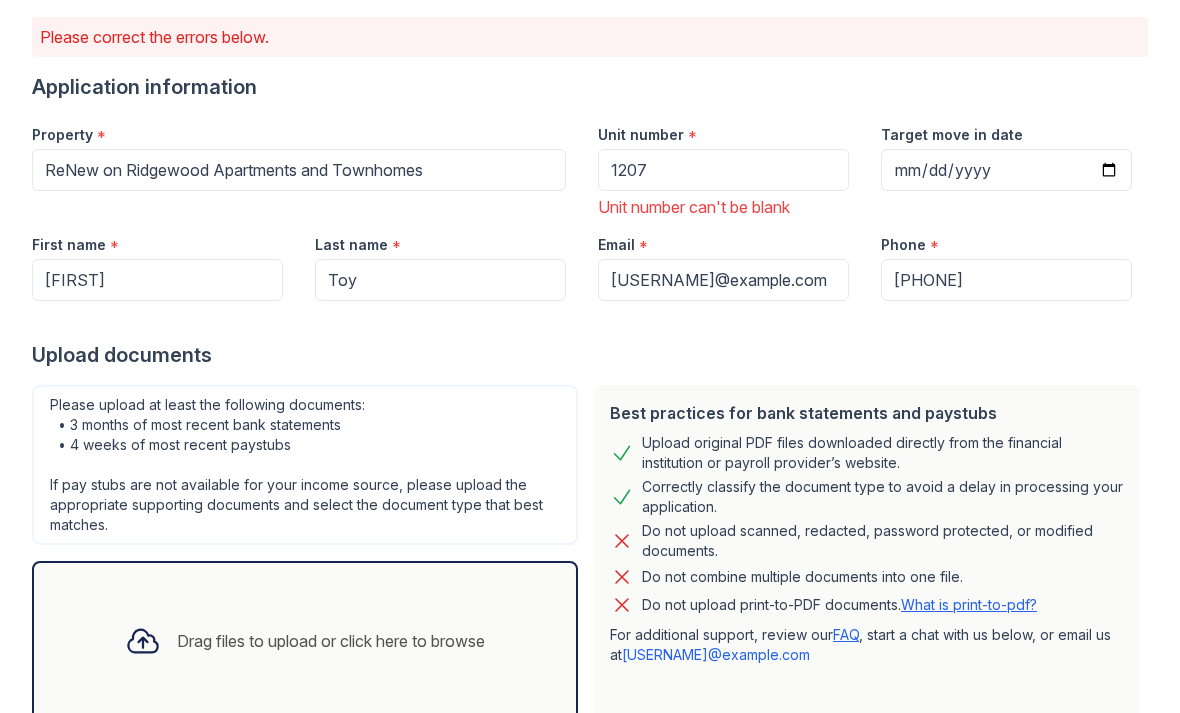 scroll, scrollTop: 153, scrollLeft: 0, axis: vertical 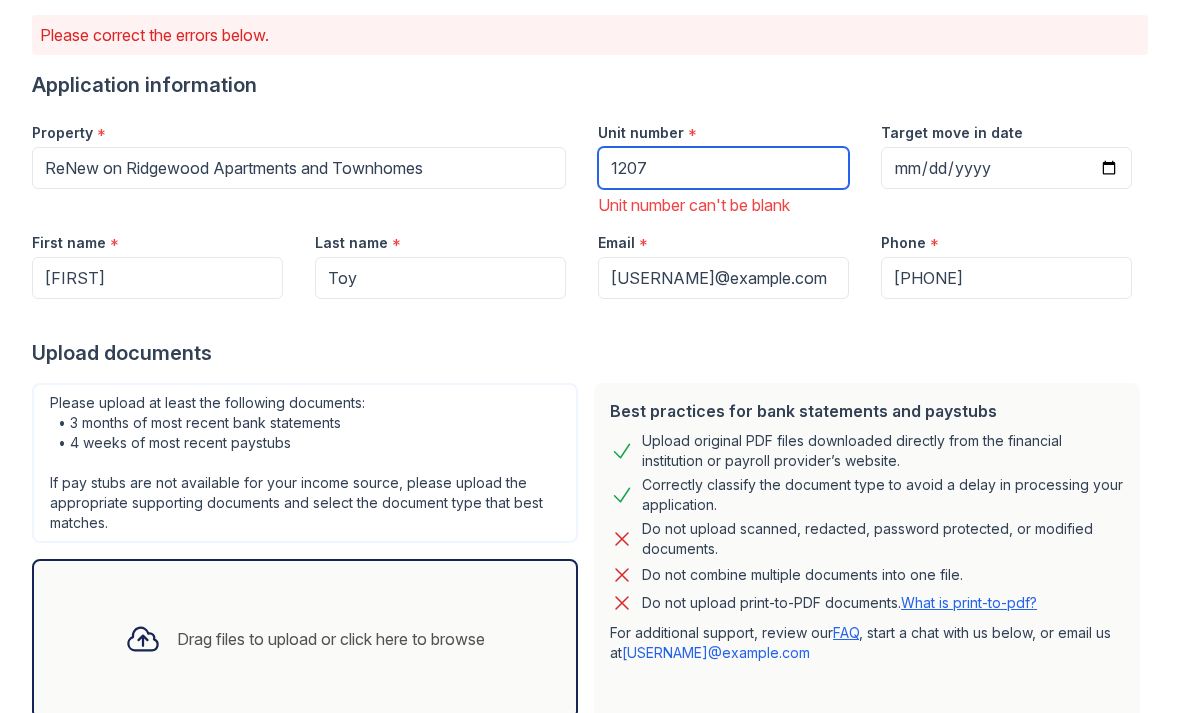 type on "1207" 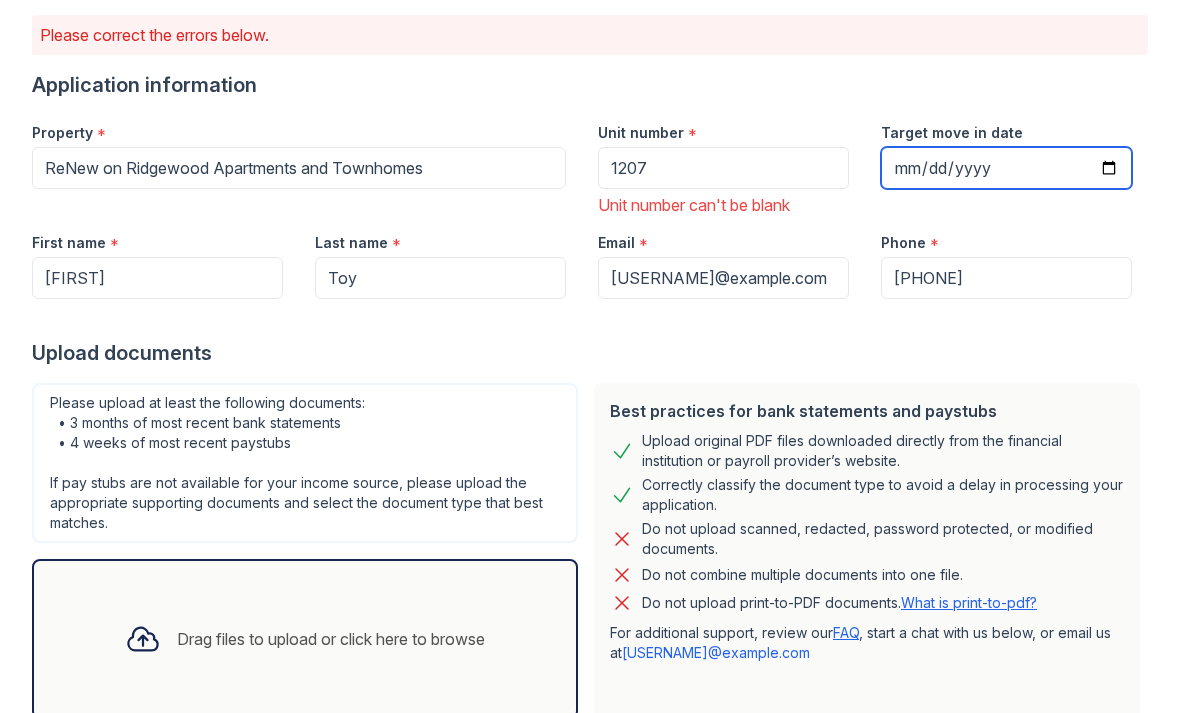 click on "Target move in date" at bounding box center (1006, 168) 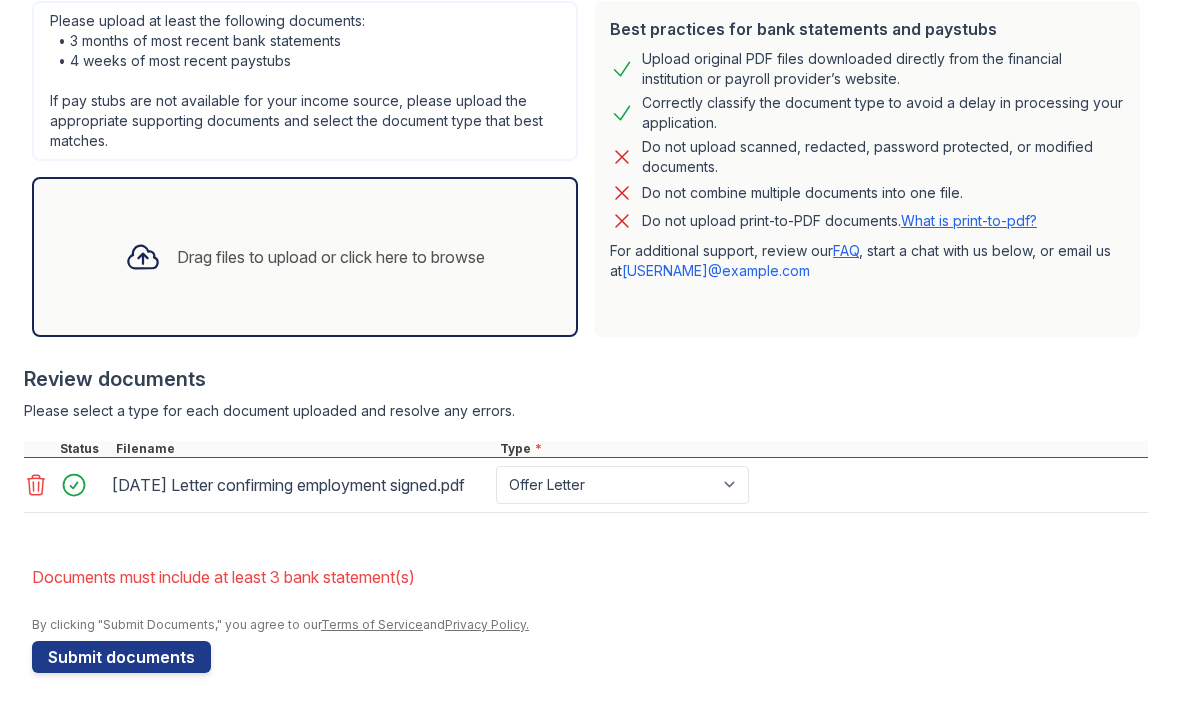 scroll, scrollTop: 553, scrollLeft: 0, axis: vertical 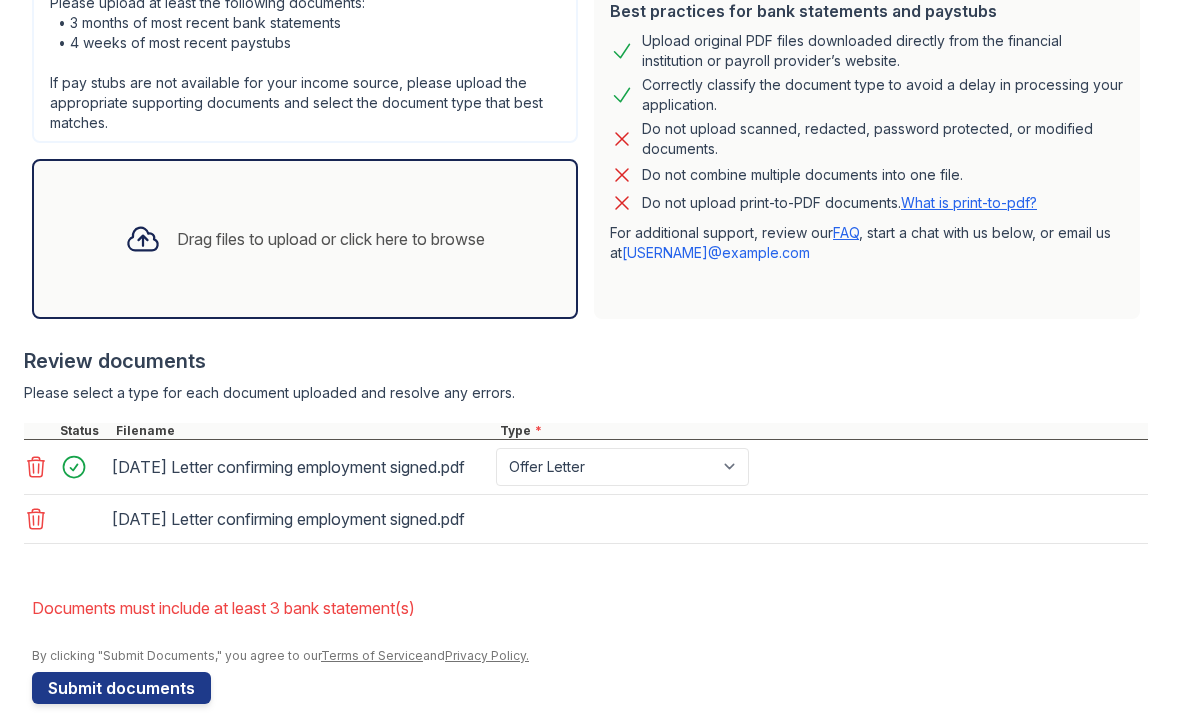 click on "Drag files to upload or click here to browse" at bounding box center (331, 239) 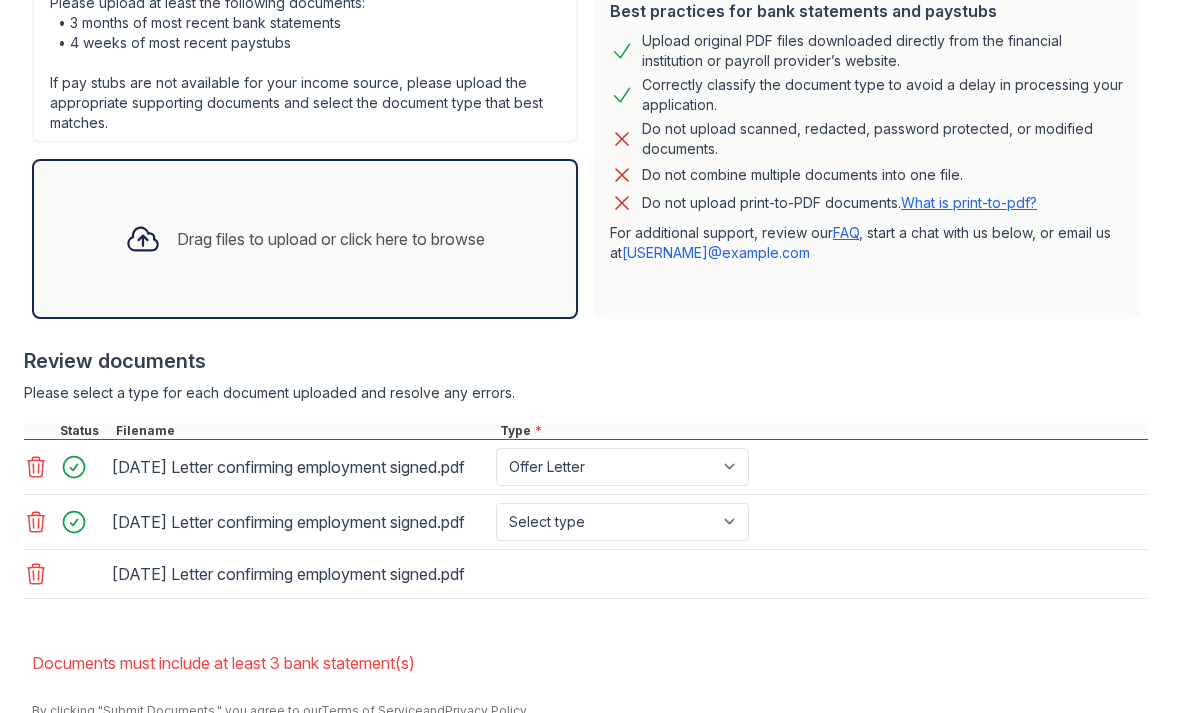 click on "Drag files to upload or click here to browse" at bounding box center [305, 239] 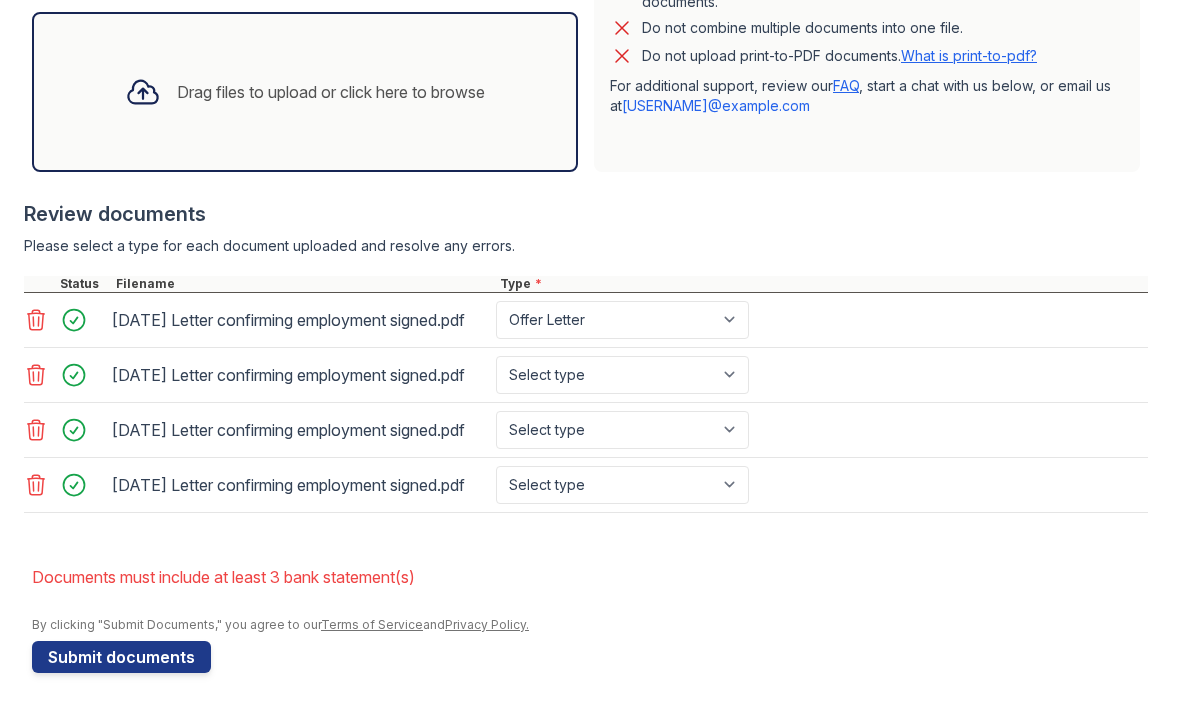 scroll, scrollTop: 744, scrollLeft: 0, axis: vertical 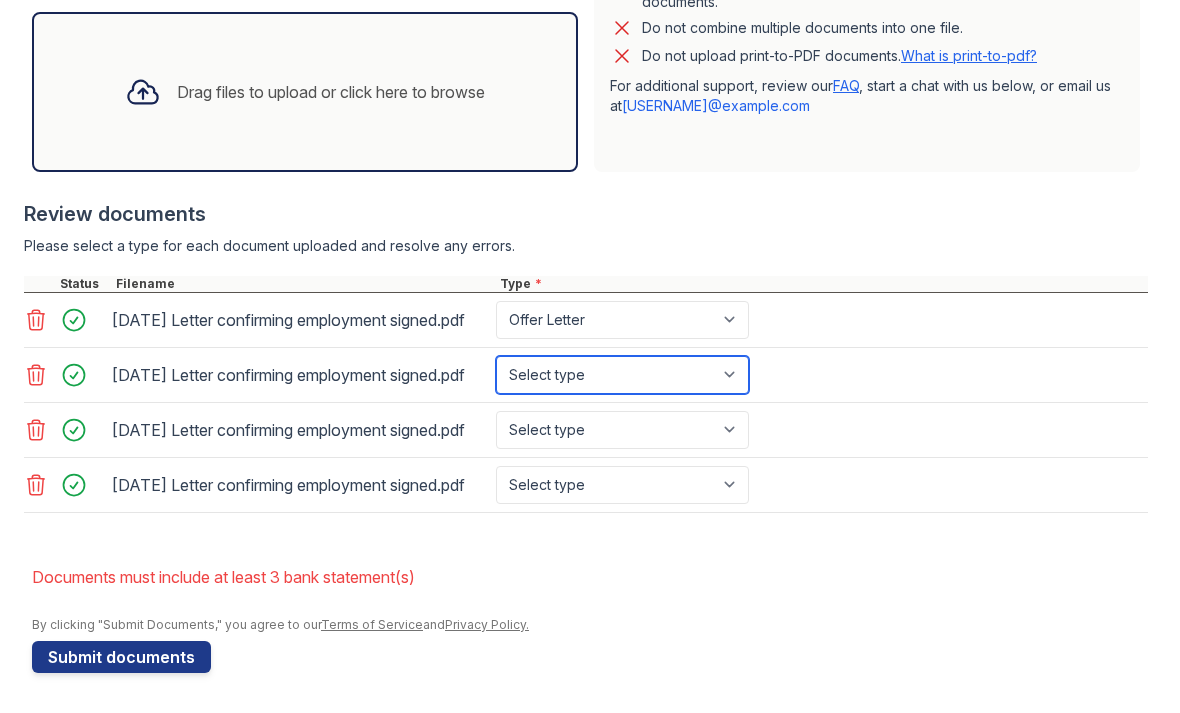 click on "Select type
Paystub
Bank Statement
Offer Letter
Tax Documents
Benefit Award Letter
Investment Account Statement
Other" at bounding box center (622, 375) 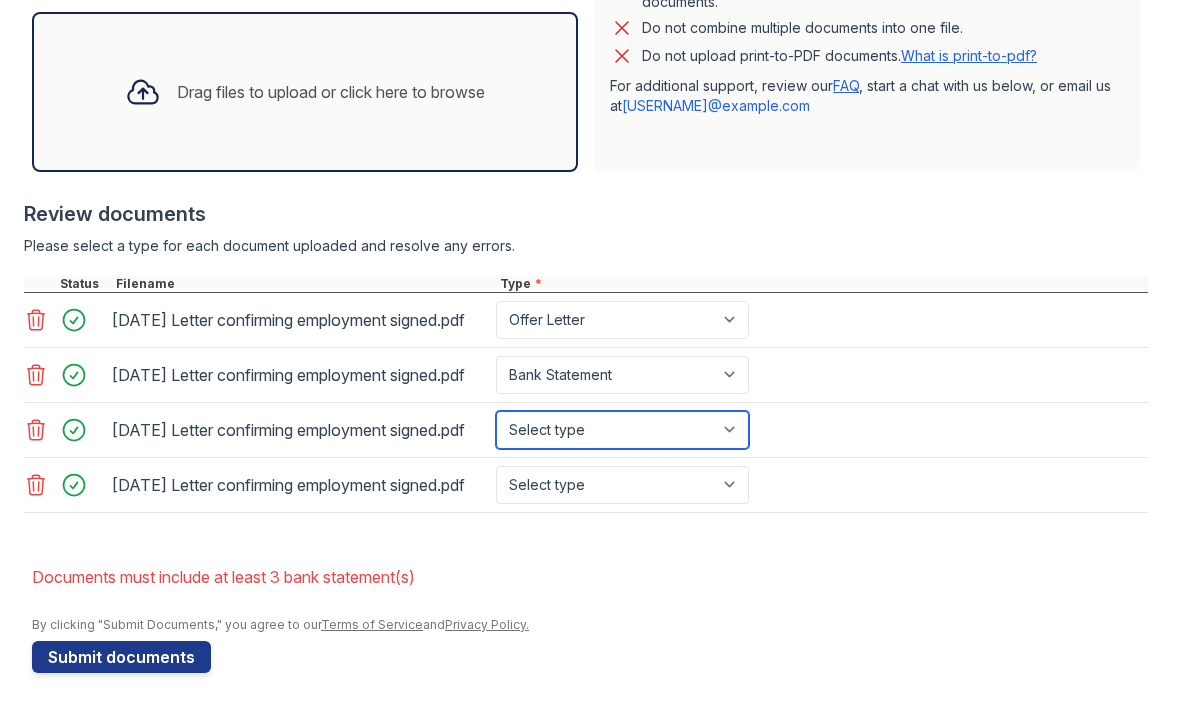 click on "Select type
Paystub
Bank Statement
Offer Letter
Tax Documents
Benefit Award Letter
Investment Account Statement
Other" at bounding box center (622, 430) 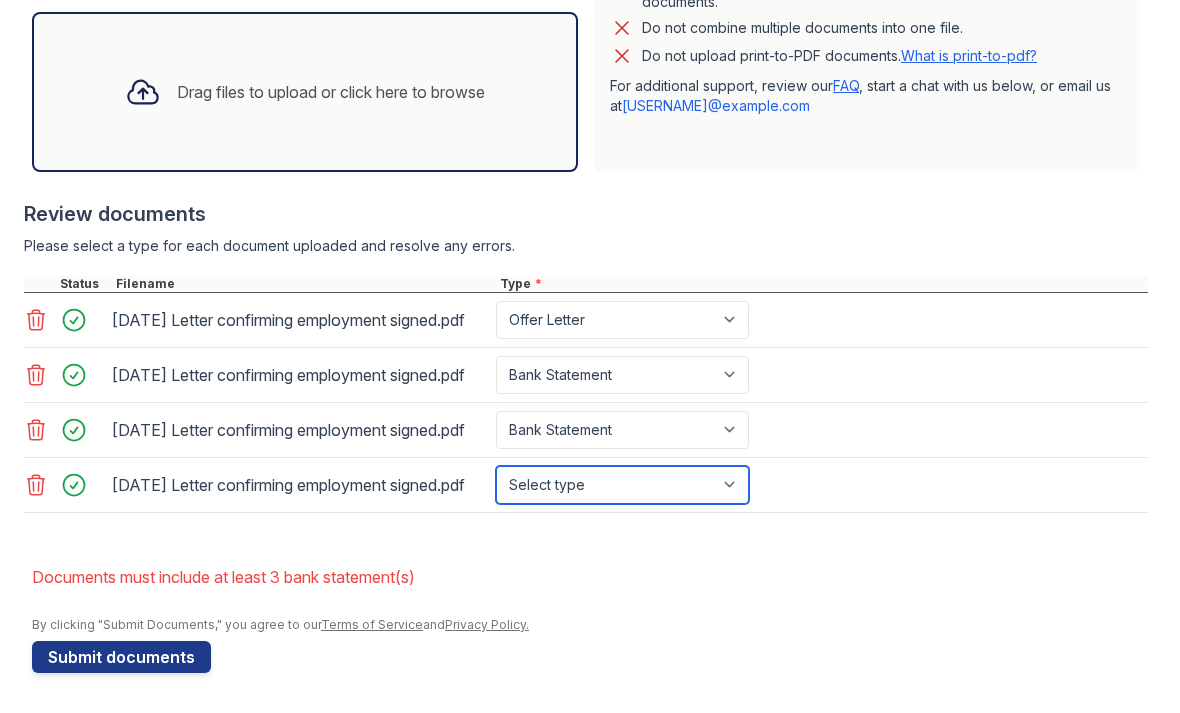 click on "Select type
Paystub
Bank Statement
Offer Letter
Tax Documents
Benefit Award Letter
Investment Account Statement
Other" at bounding box center (622, 485) 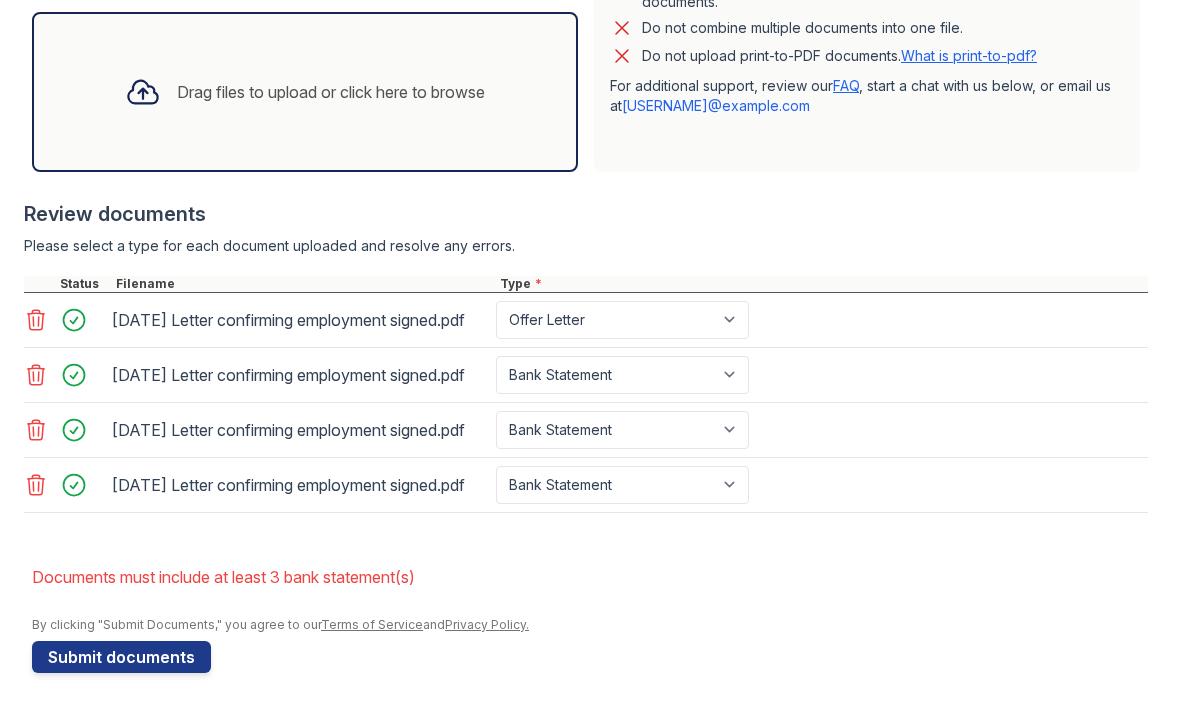 click on "Submit documents" at bounding box center (121, 657) 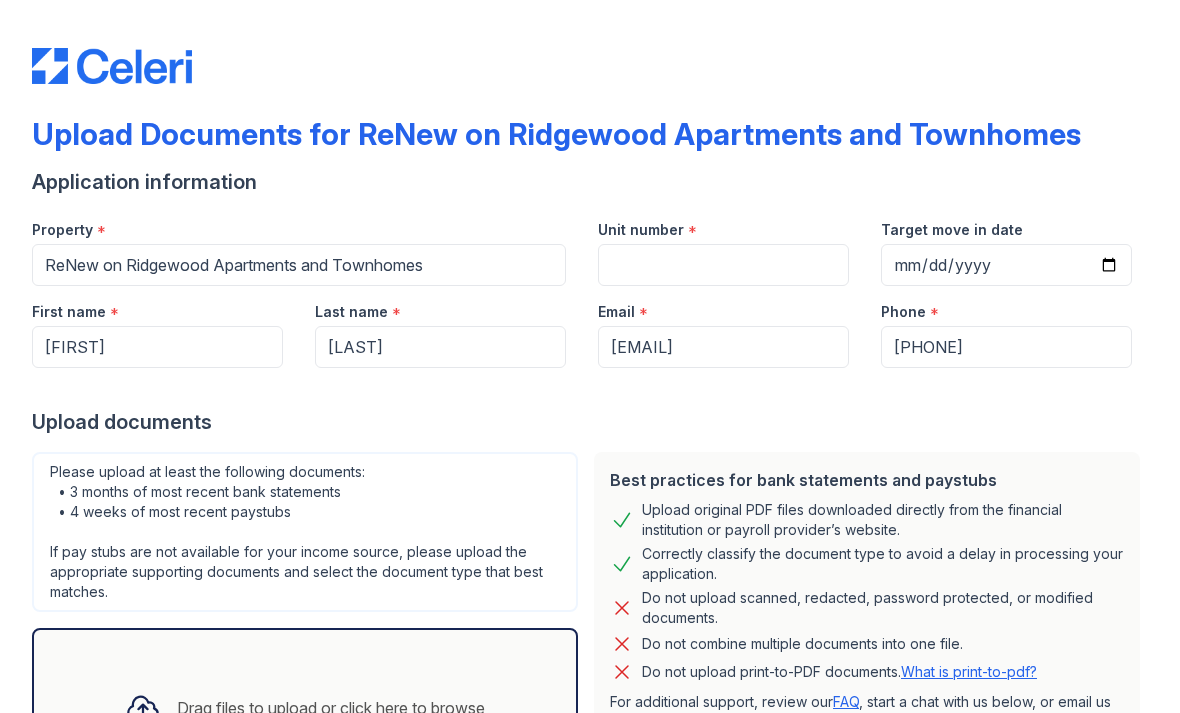scroll, scrollTop: 0, scrollLeft: 0, axis: both 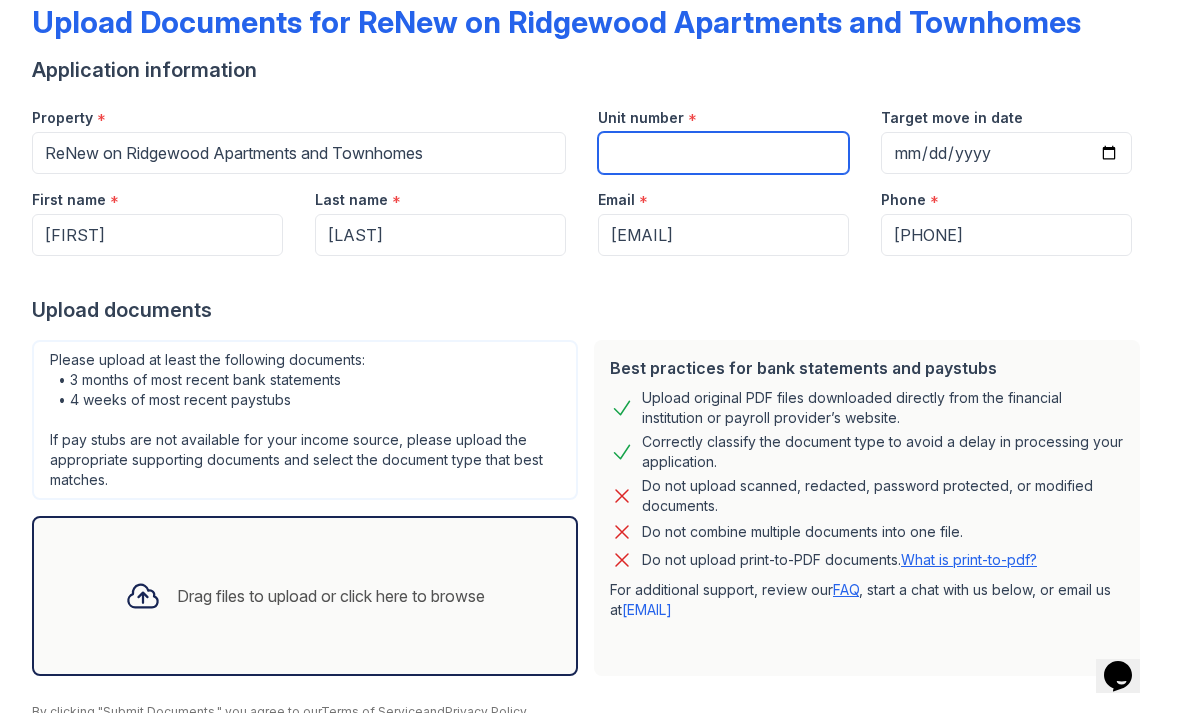 click on "Unit number" at bounding box center [723, 153] 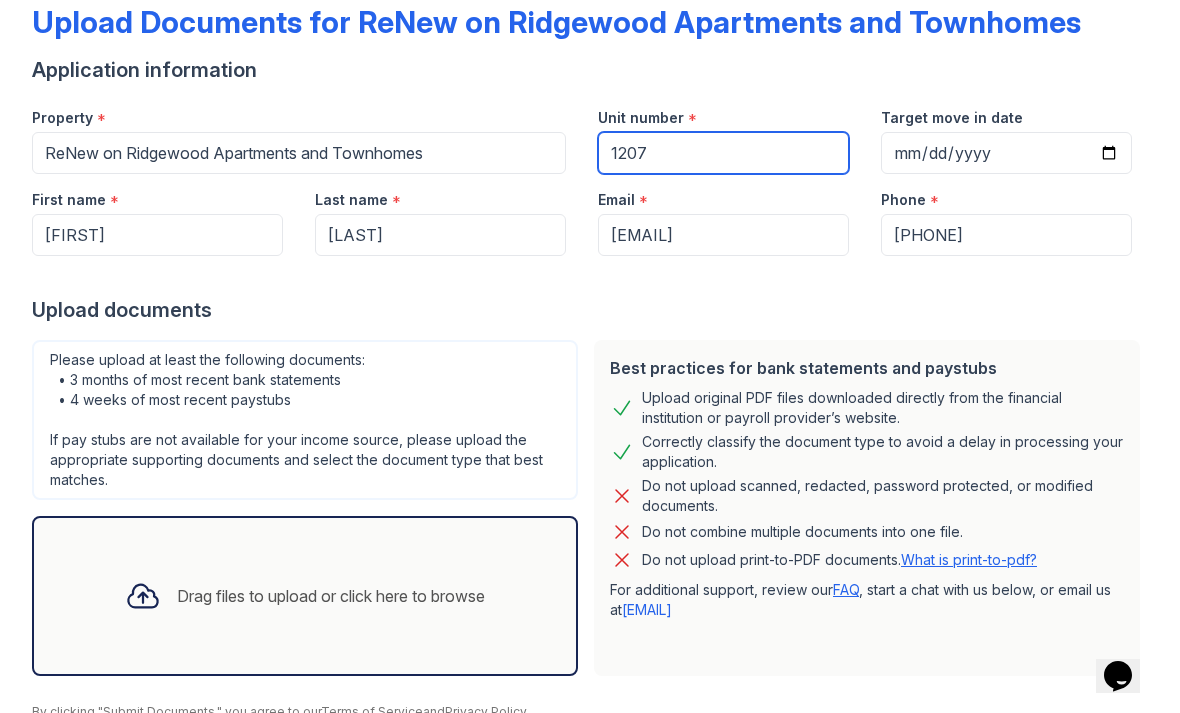 type on "1207" 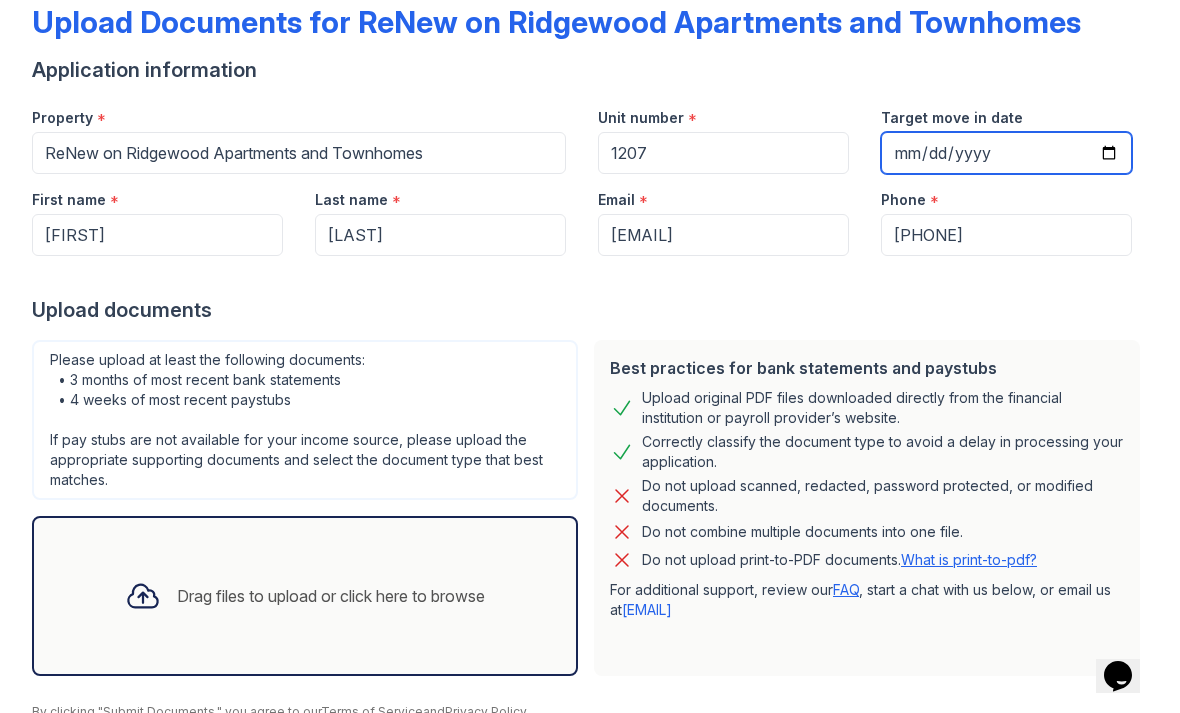 click on "Target move in date" at bounding box center (1006, 153) 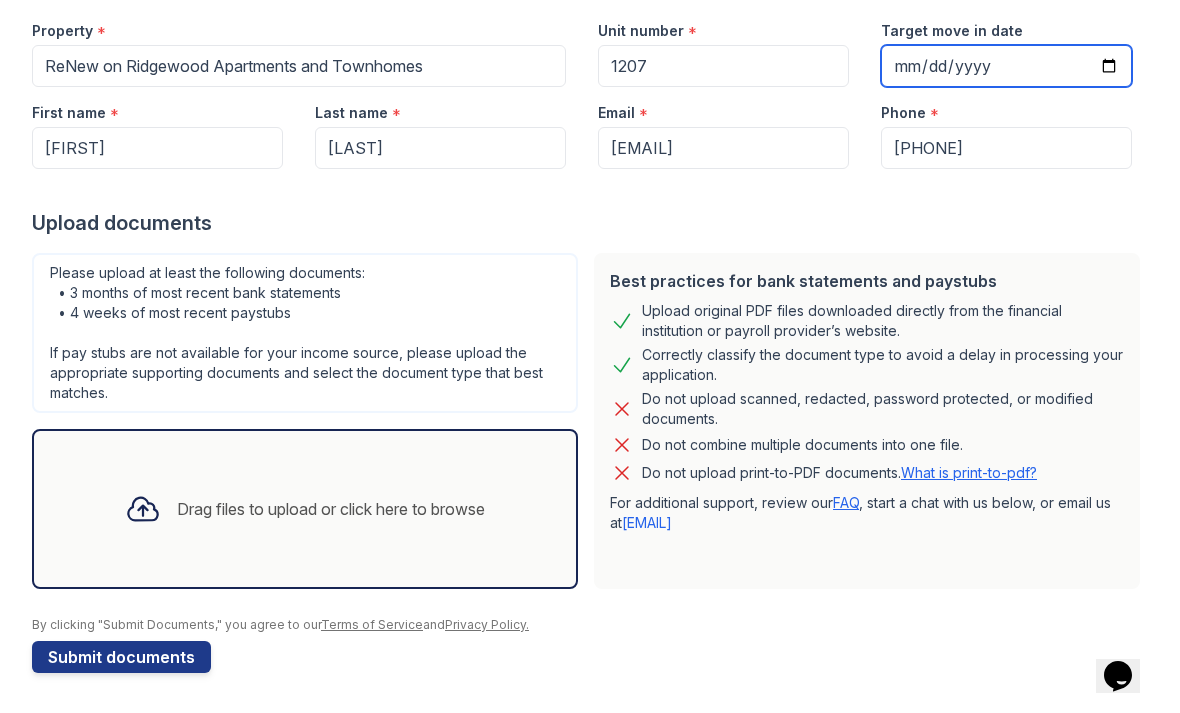 scroll, scrollTop: 199, scrollLeft: 0, axis: vertical 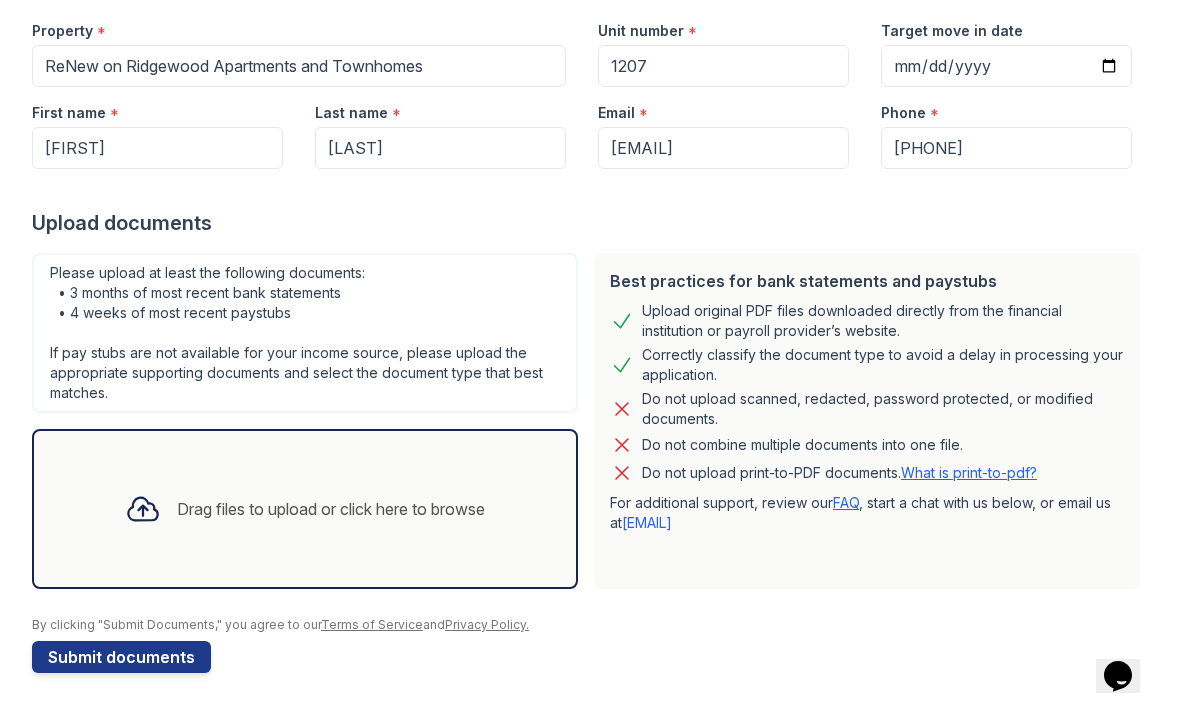click on "Drag files to upload or click here to browse" at bounding box center [305, 509] 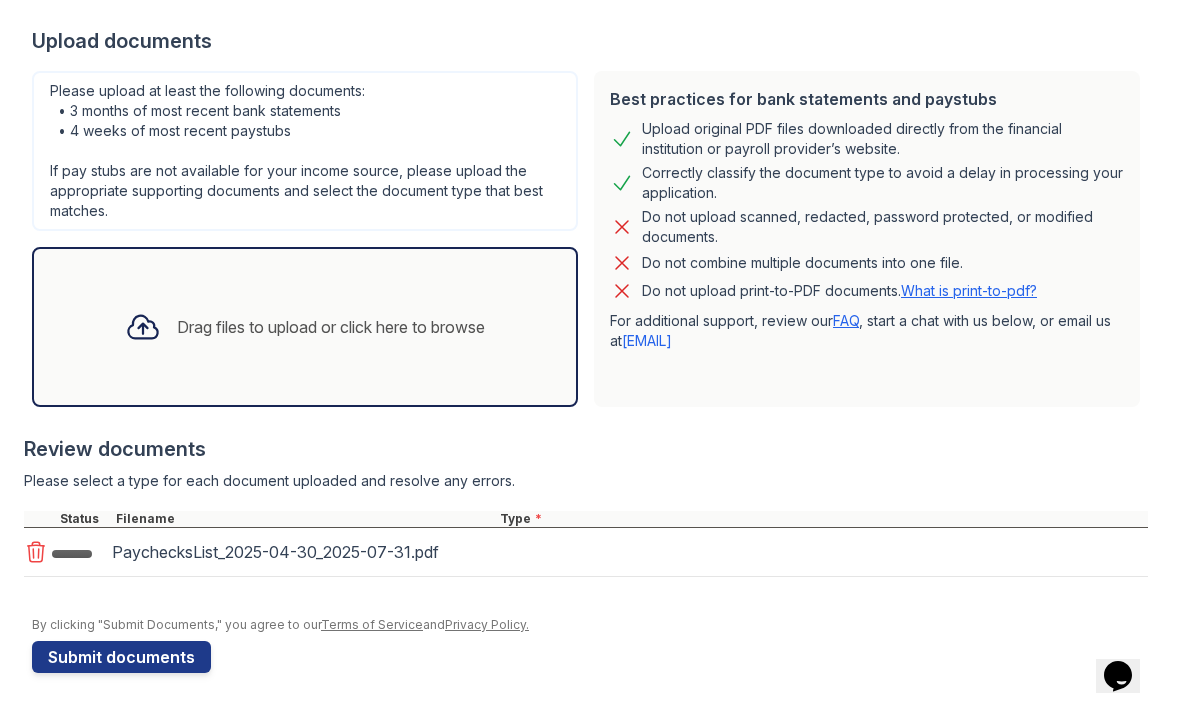 scroll, scrollTop: 381, scrollLeft: 0, axis: vertical 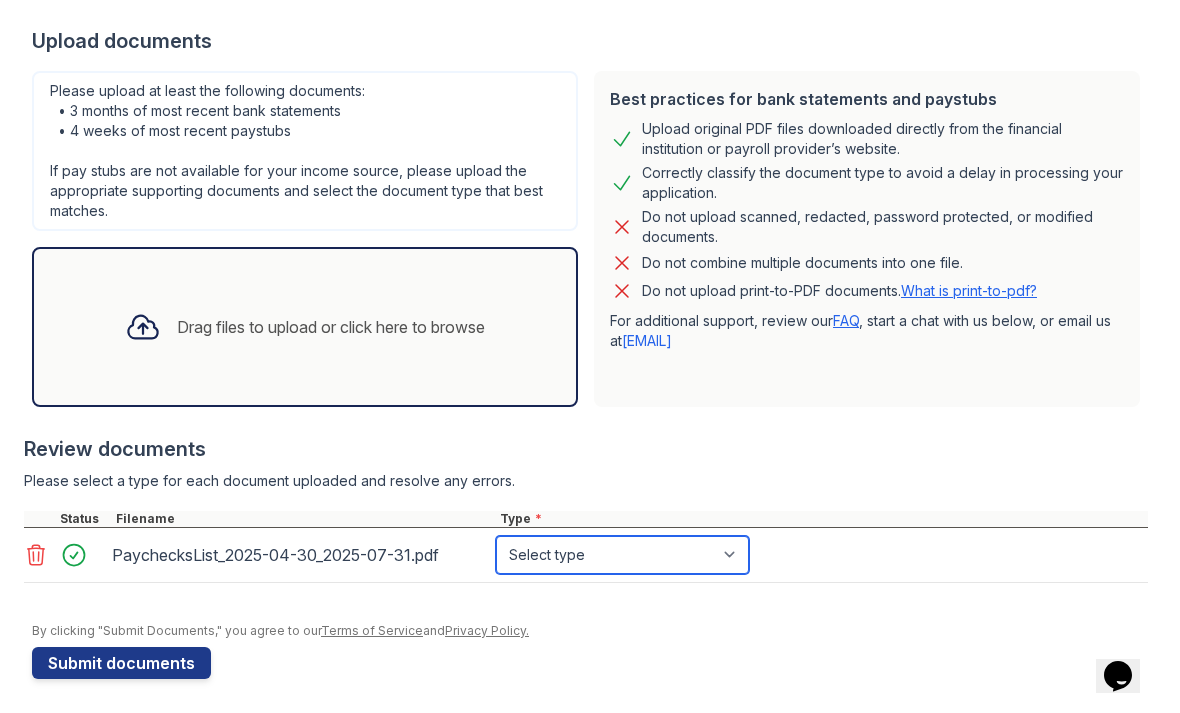 click on "Select type
Paystub
Bank Statement
Offer Letter
Tax Documents
Benefit Award Letter
Investment Account Statement
Other" at bounding box center [622, 555] 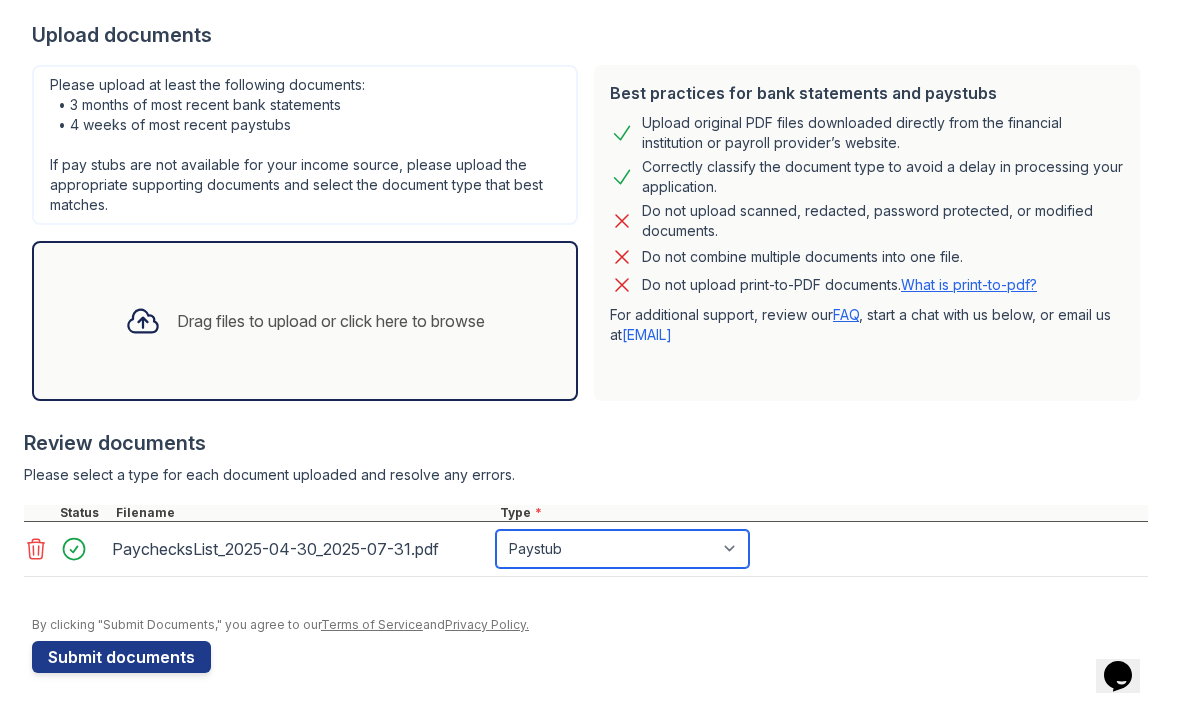 scroll, scrollTop: 387, scrollLeft: 0, axis: vertical 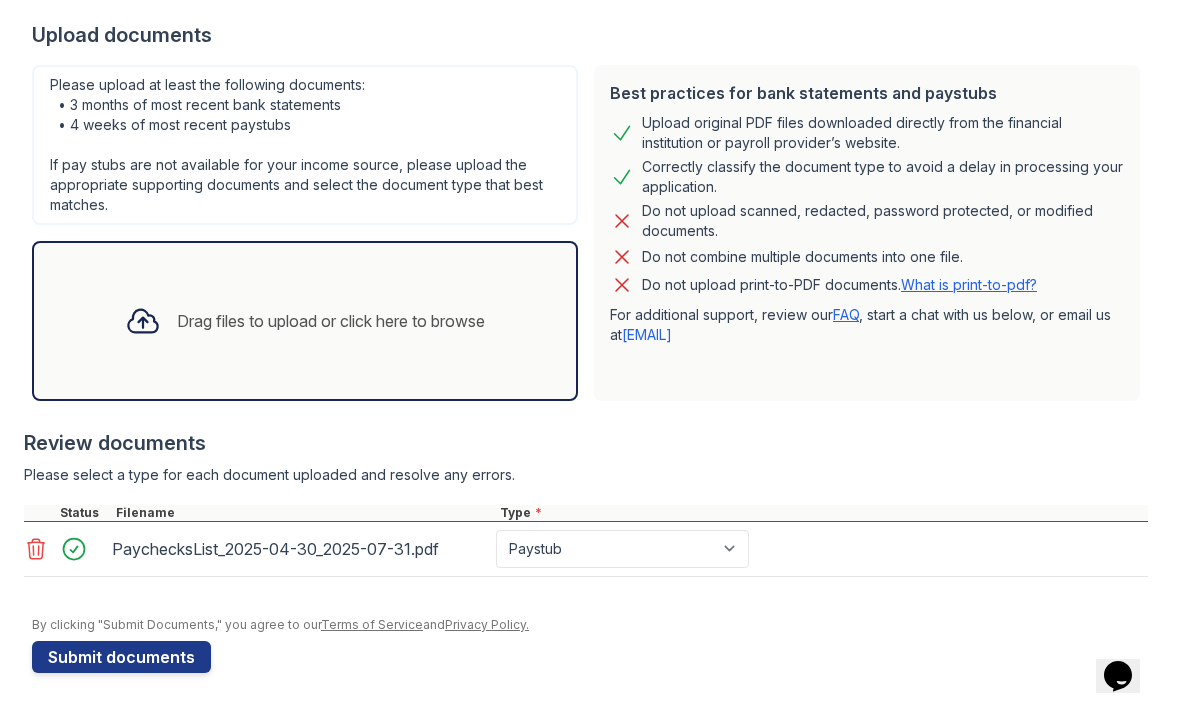 click on "Submit documents" at bounding box center (121, 657) 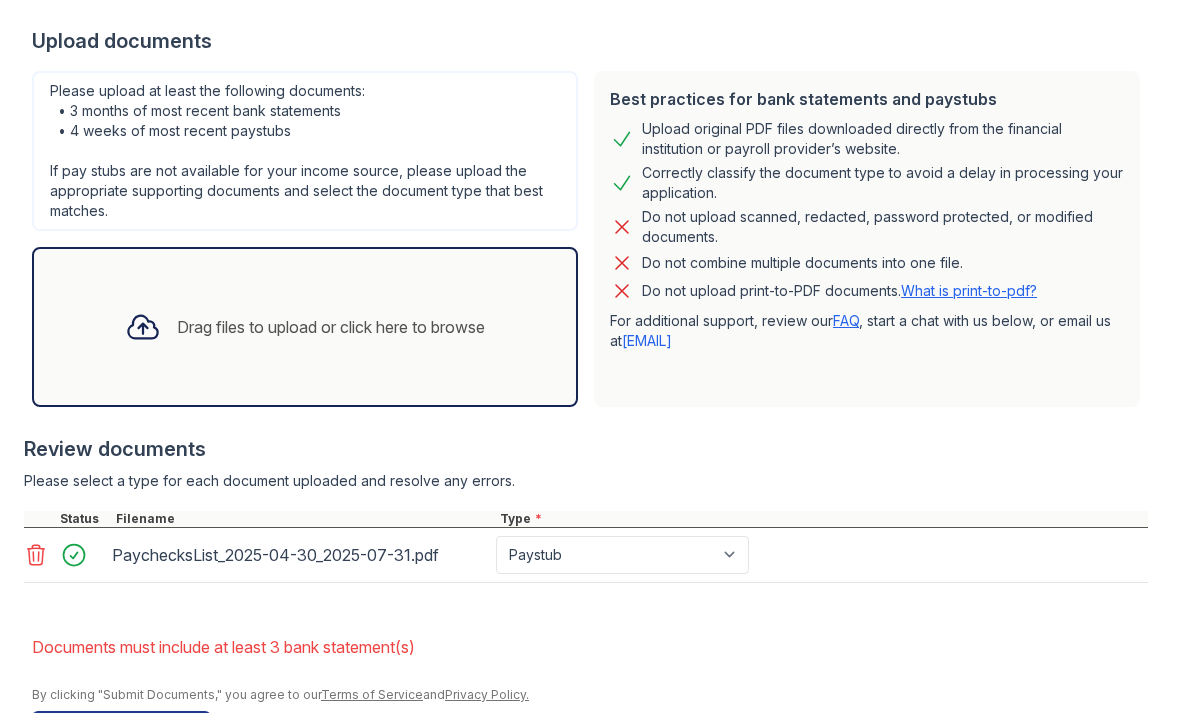 scroll, scrollTop: 428, scrollLeft: 0, axis: vertical 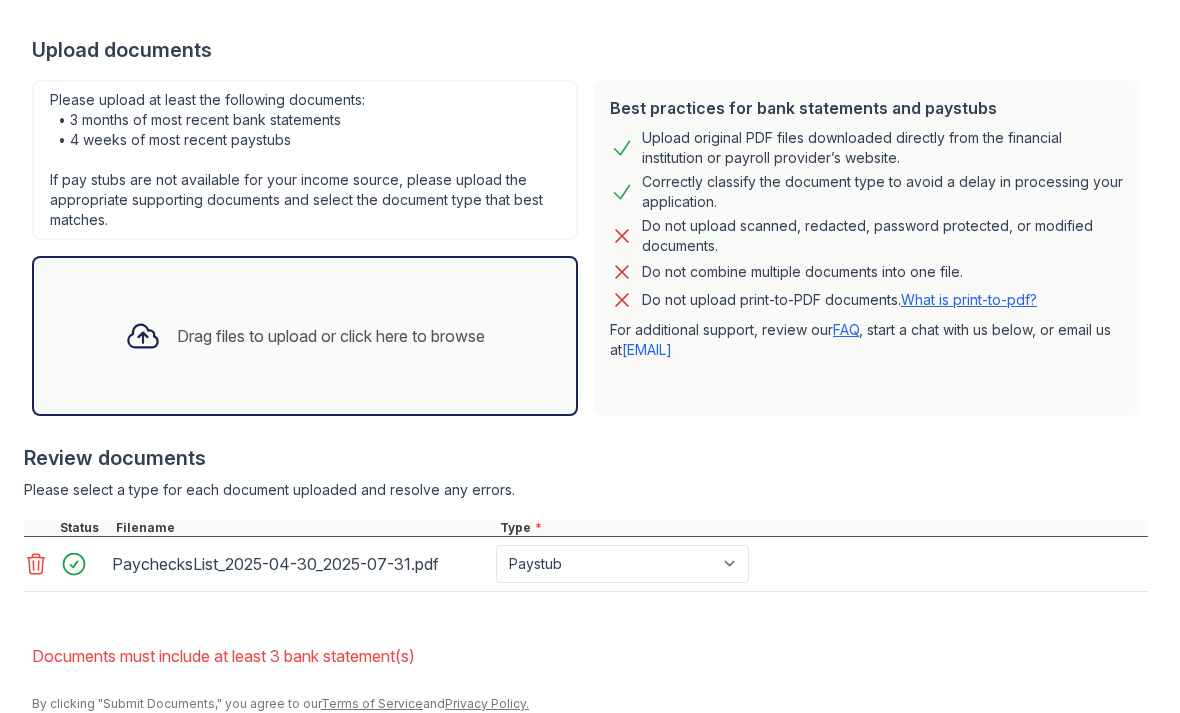 click on "Drag files to upload or click here to browse" at bounding box center [305, 336] 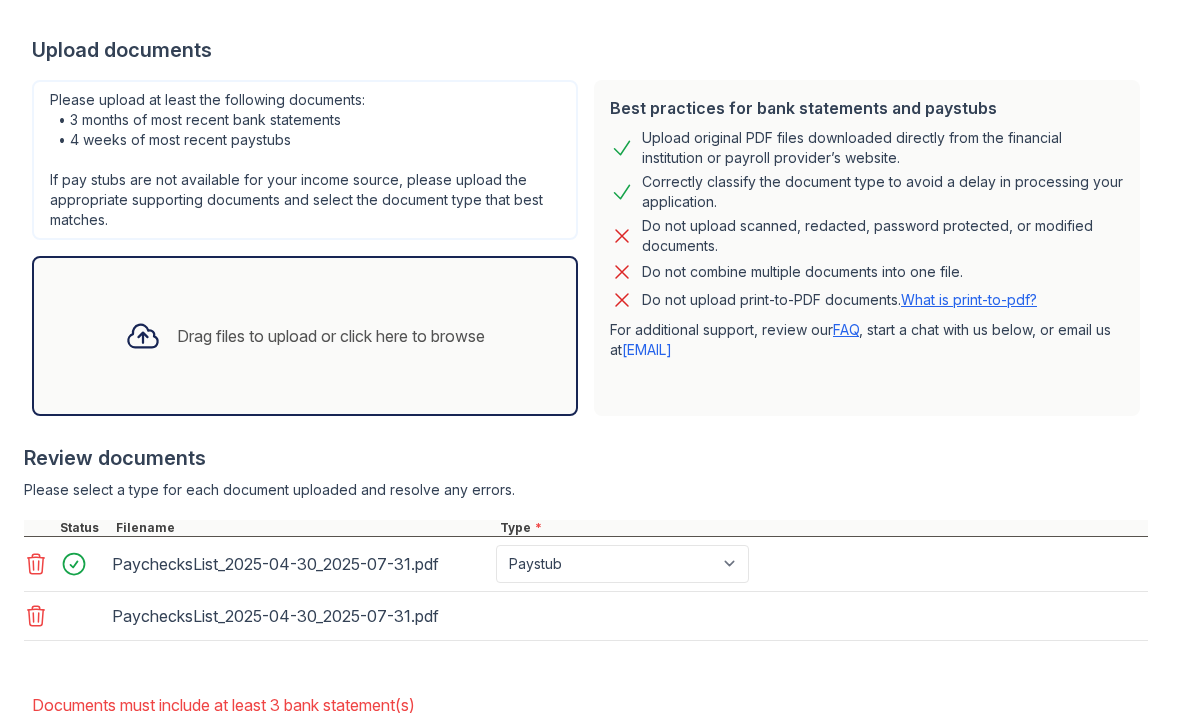 click on "Drag files to upload or click here to browse" at bounding box center [331, 336] 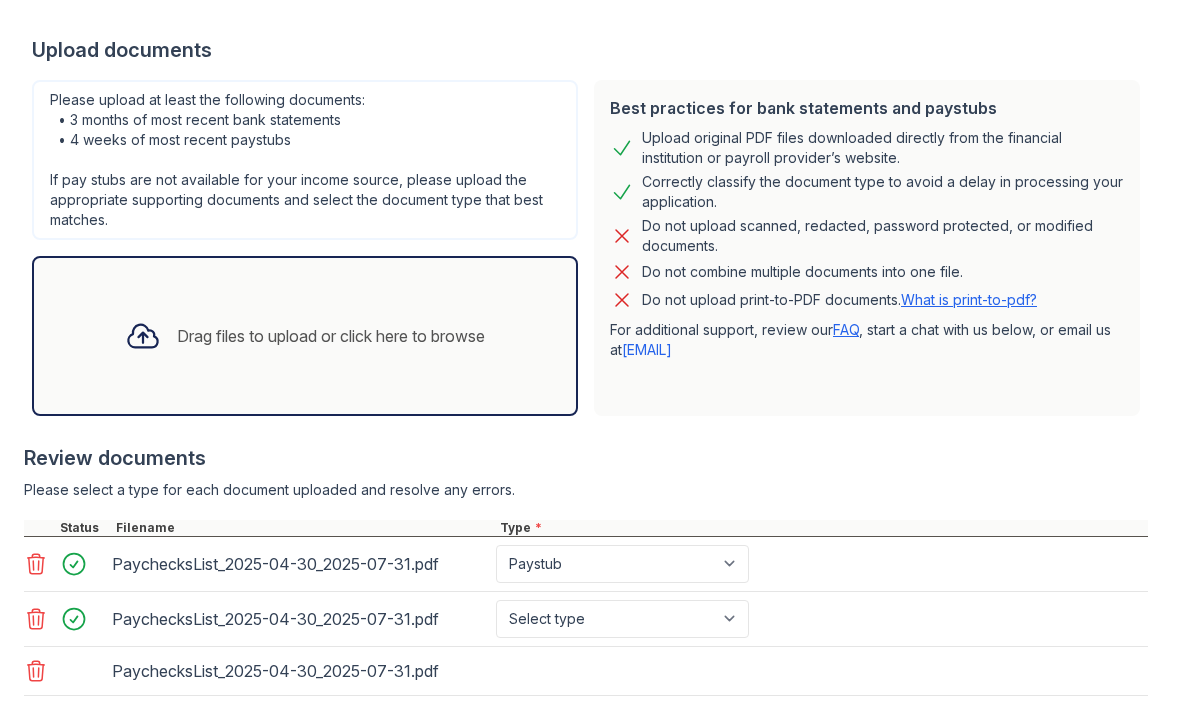 click on "Drag files to upload or click here to browse" at bounding box center [305, 336] 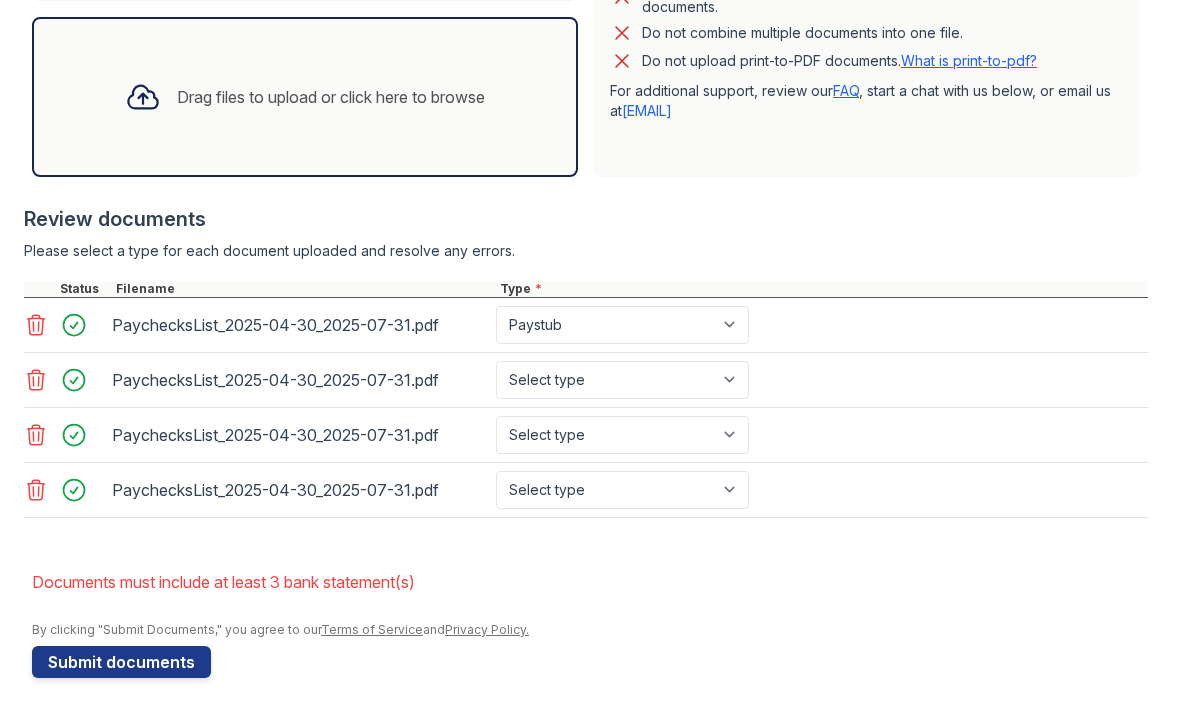 scroll, scrollTop: 666, scrollLeft: 0, axis: vertical 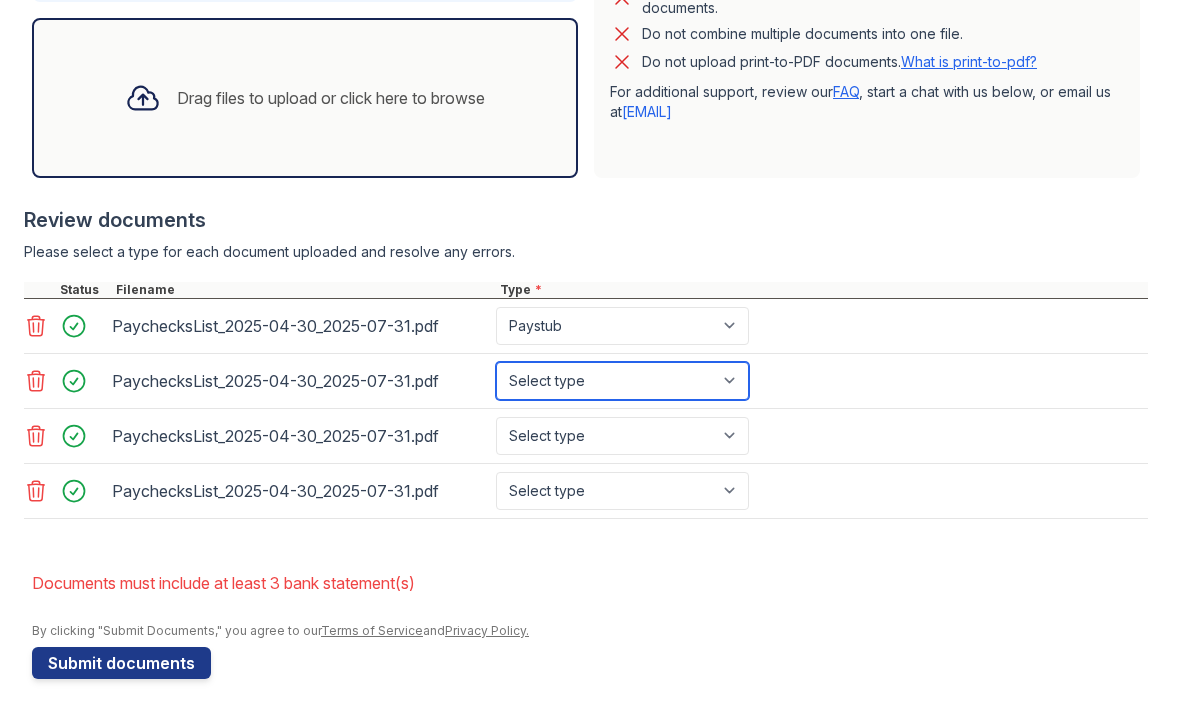click on "Select type
Paystub
Bank Statement
Offer Letter
Tax Documents
Benefit Award Letter
Investment Account Statement
Other" at bounding box center (622, 381) 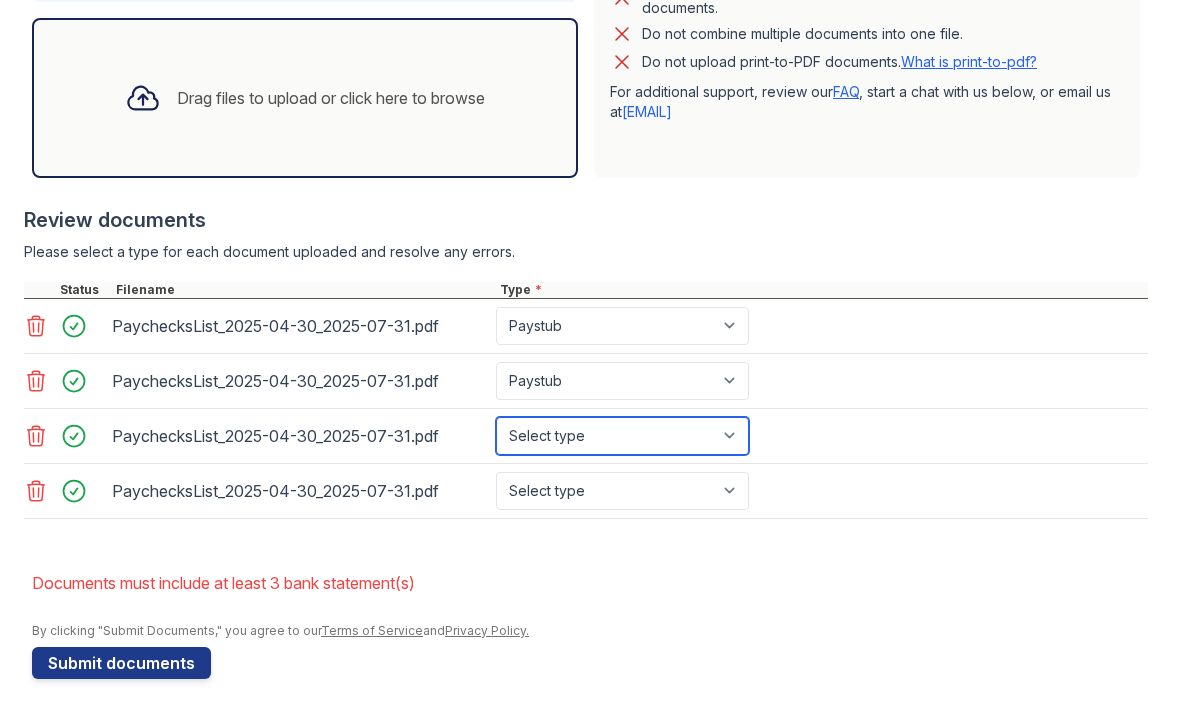 click on "Select type
Paystub
Bank Statement
Offer Letter
Tax Documents
Benefit Award Letter
Investment Account Statement
Other" at bounding box center [622, 436] 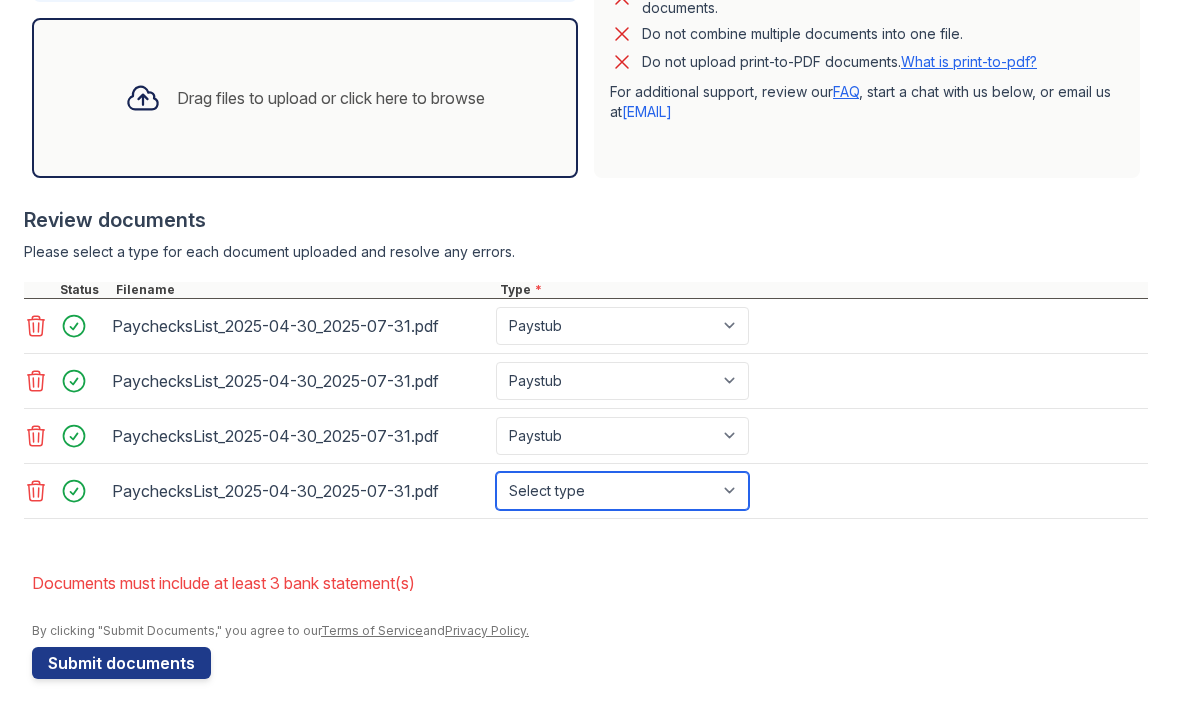 click on "Select type
Paystub
Bank Statement
Offer Letter
Tax Documents
Benefit Award Letter
Investment Account Statement
Other" at bounding box center (622, 491) 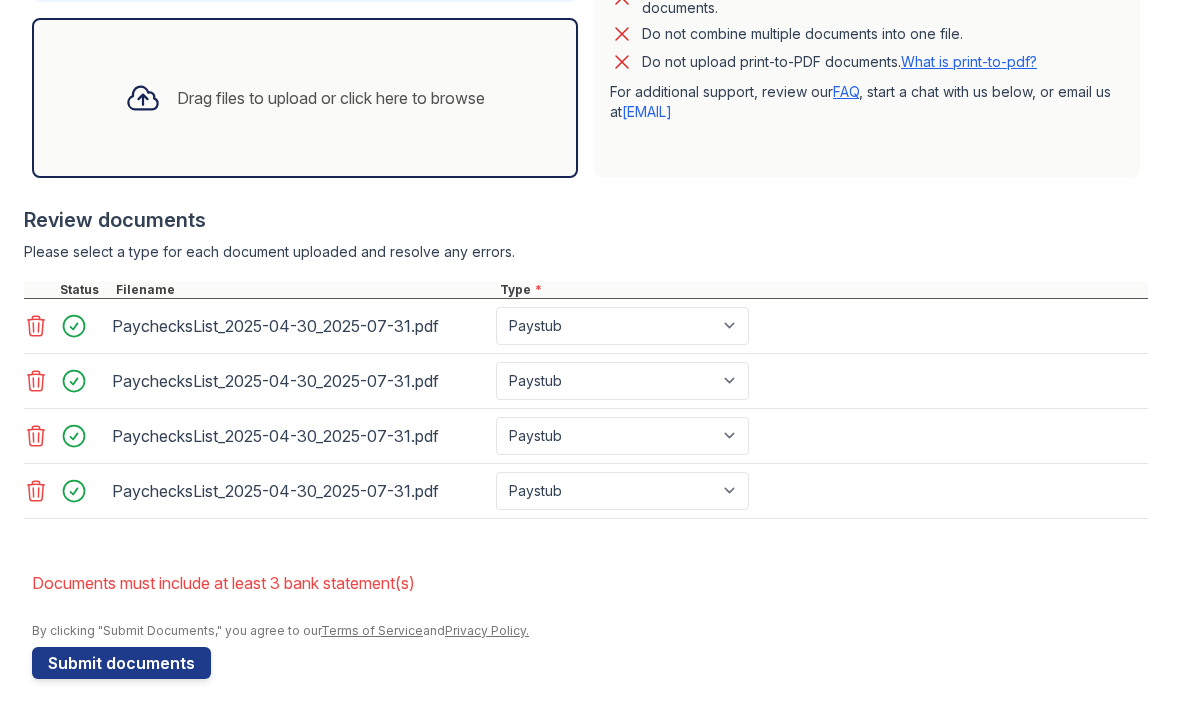 click on "Submit documents" at bounding box center (121, 663) 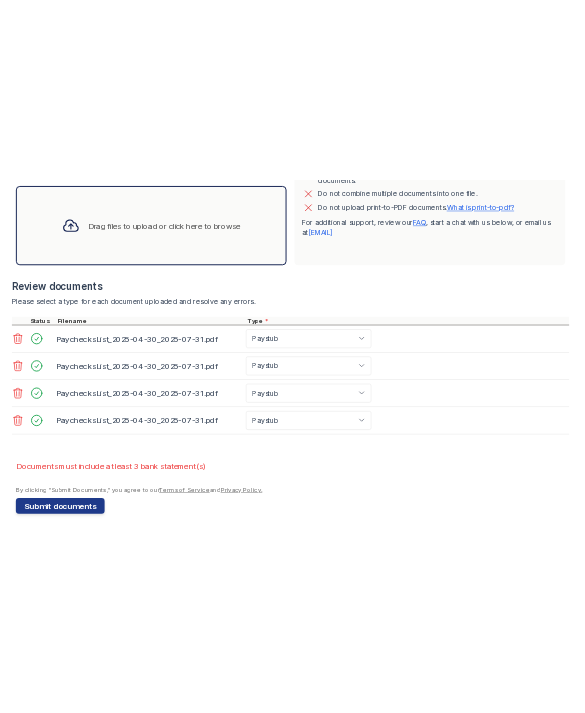scroll, scrollTop: 672, scrollLeft: 0, axis: vertical 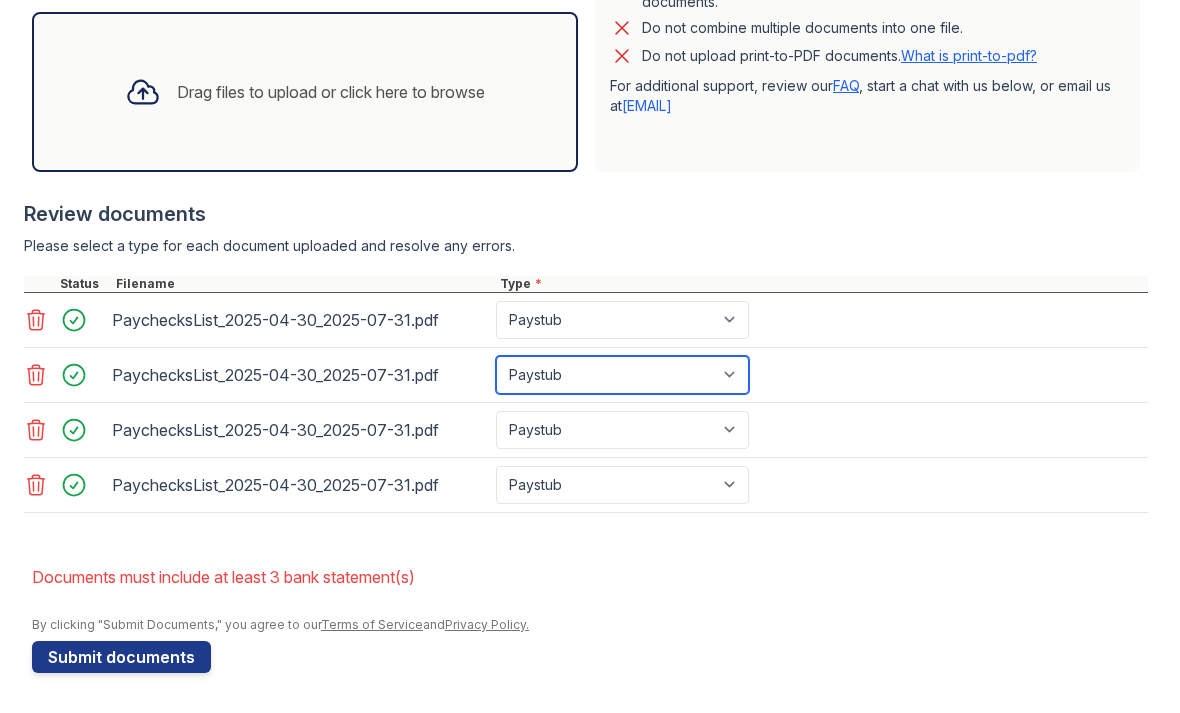 click on "Paystub
Bank Statement
Offer Letter
Tax Documents
Benefit Award Letter
Investment Account Statement
Other" at bounding box center (622, 375) 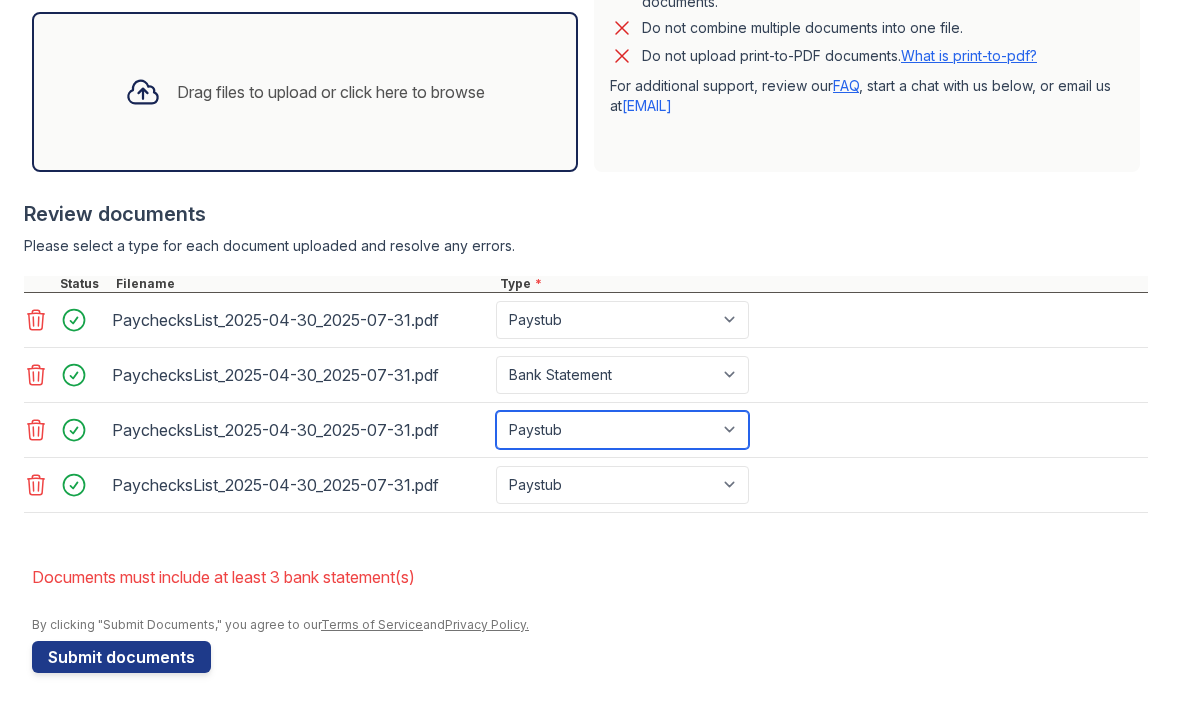 click on "Paystub
Bank Statement
Offer Letter
Tax Documents
Benefit Award Letter
Investment Account Statement
Other" at bounding box center (622, 430) 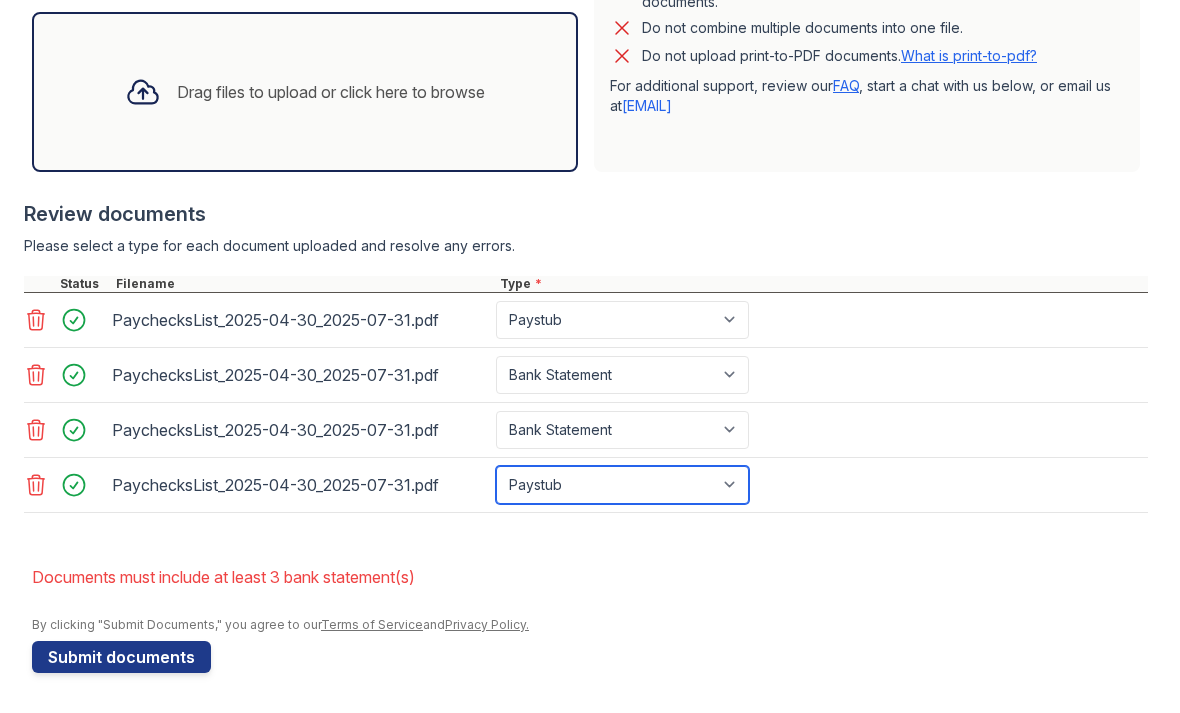 click on "Paystub
Bank Statement
Offer Letter
Tax Documents
Benefit Award Letter
Investment Account Statement
Other" at bounding box center (622, 485) 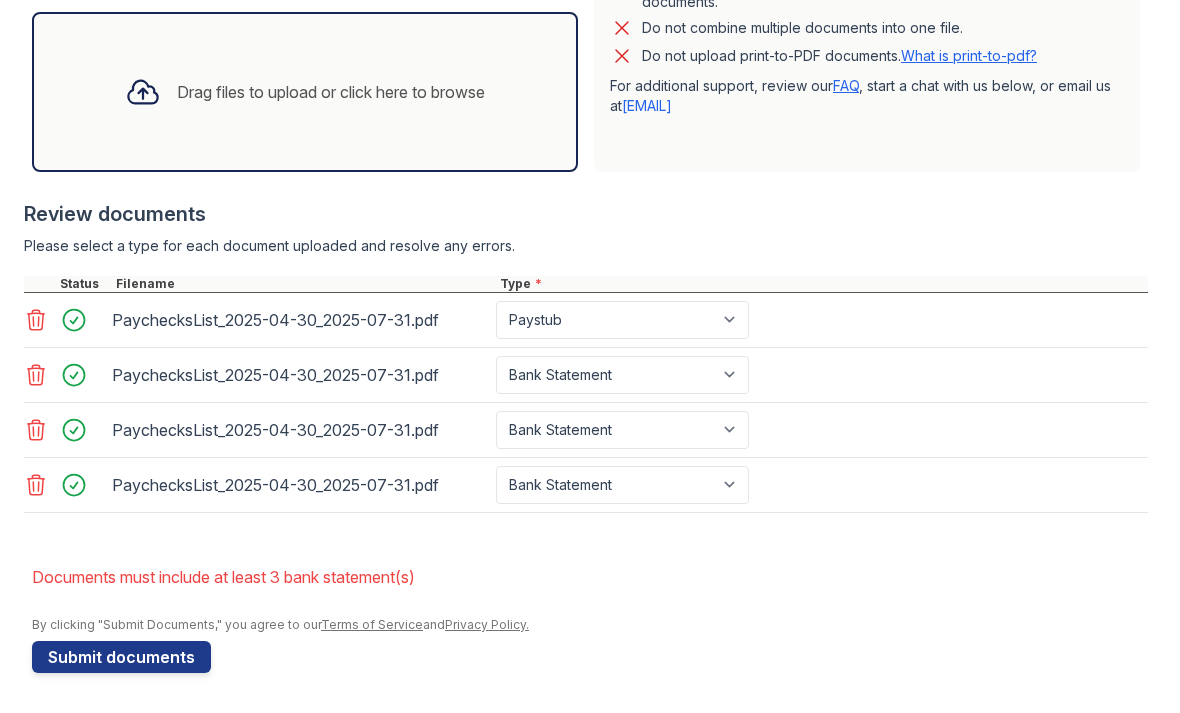 click on "Submit documents" at bounding box center (121, 657) 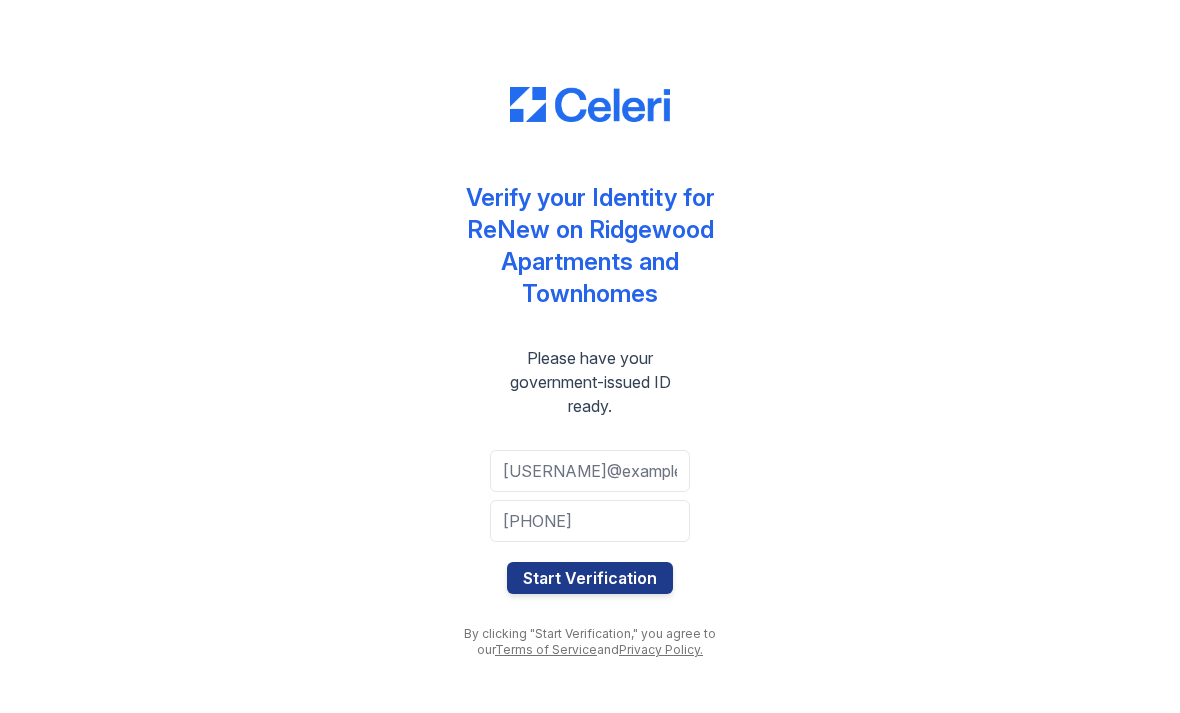 scroll, scrollTop: 0, scrollLeft: 0, axis: both 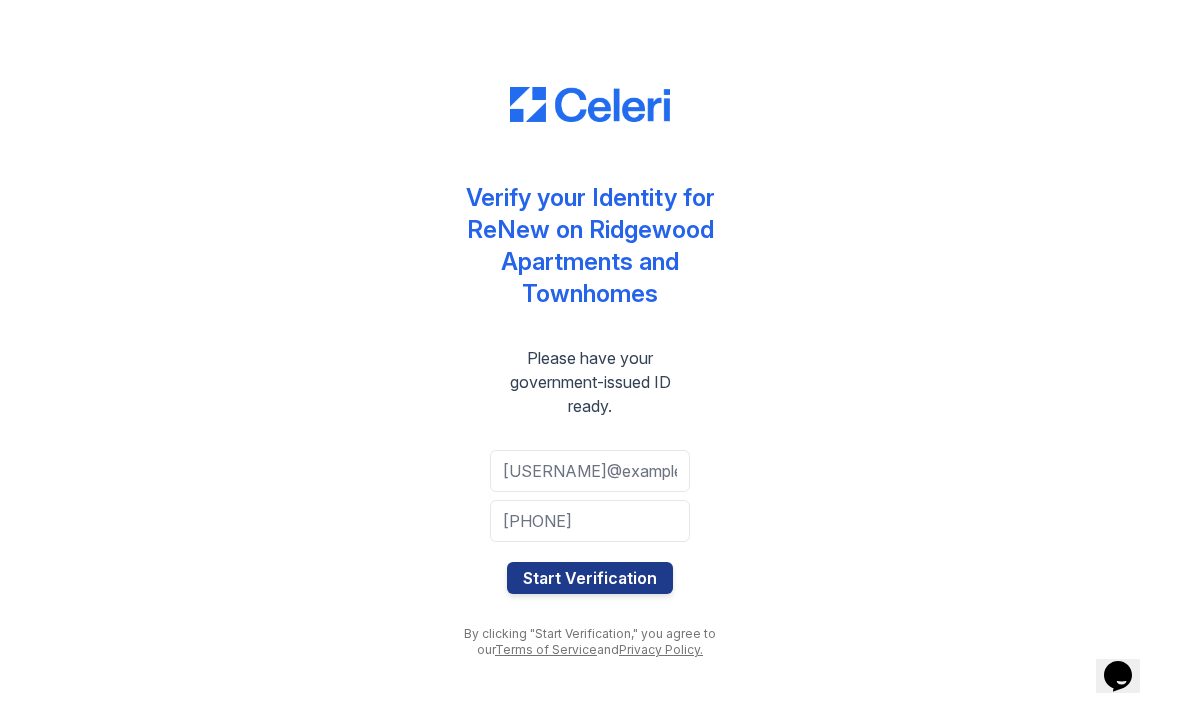 click on "Start Verification" at bounding box center [590, 578] 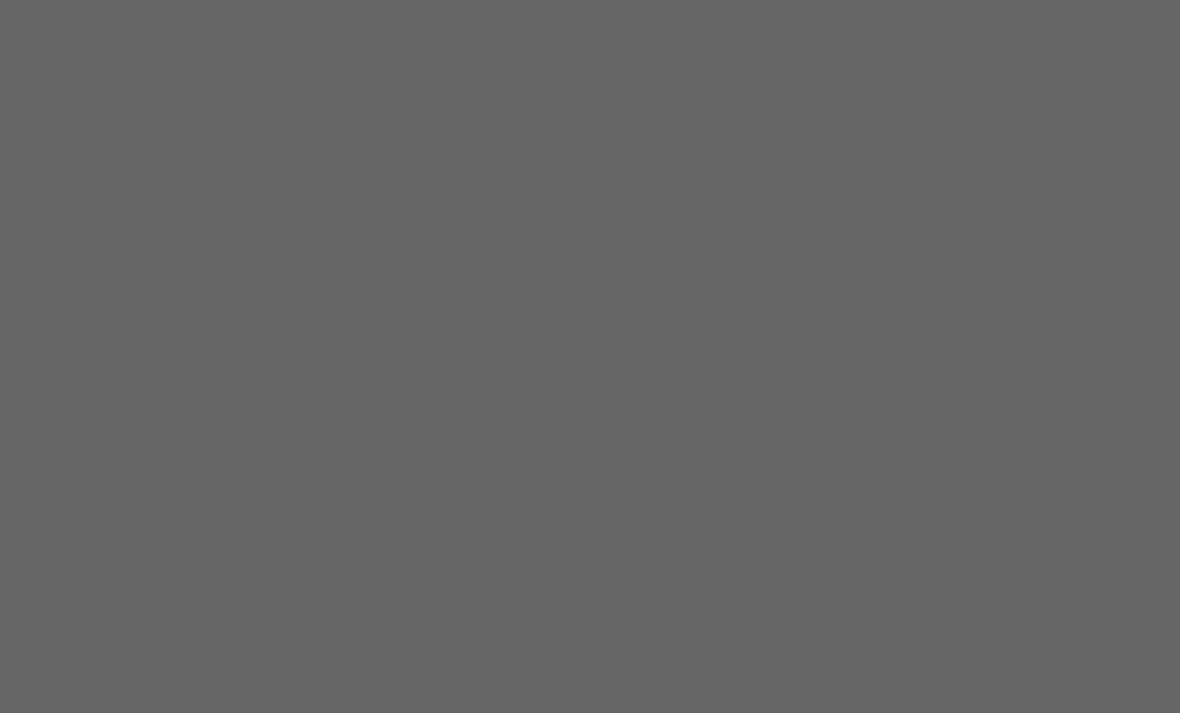 scroll, scrollTop: 0, scrollLeft: 0, axis: both 